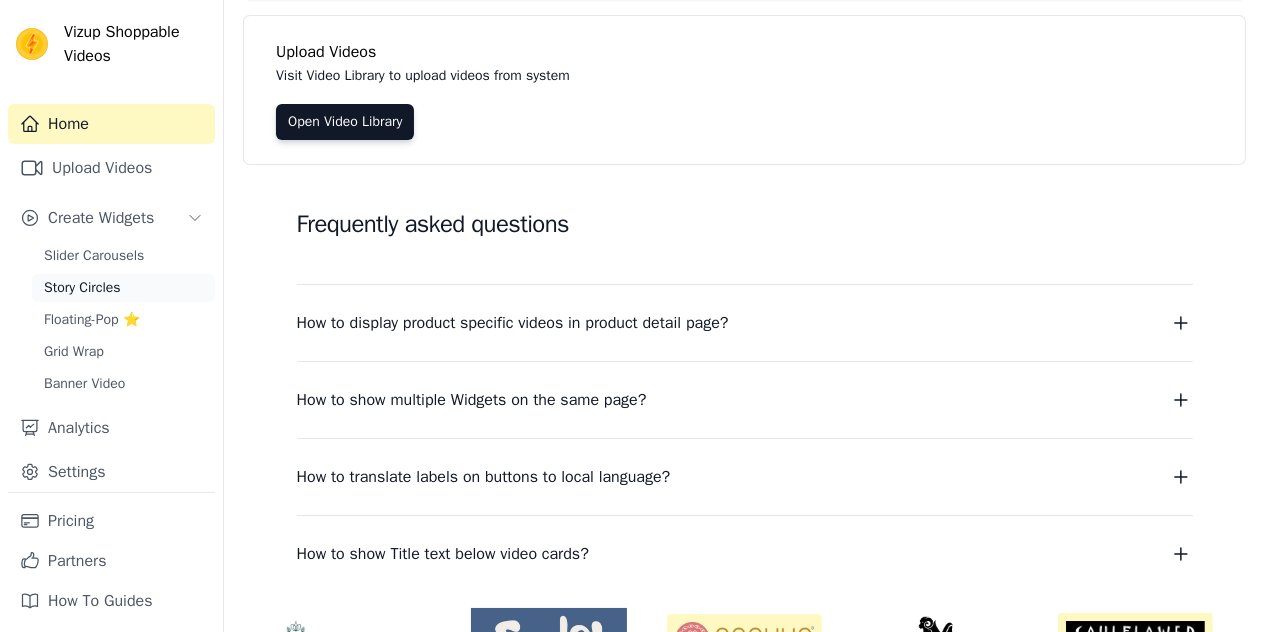 scroll, scrollTop: 0, scrollLeft: 0, axis: both 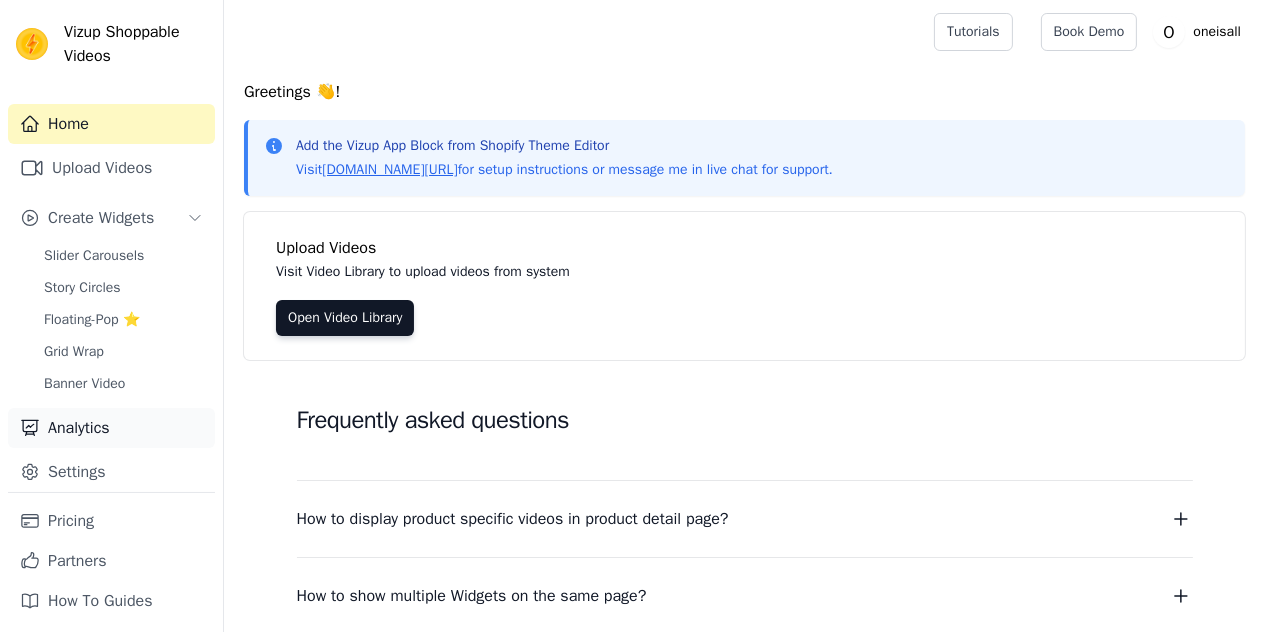 click on "Create Widgets" at bounding box center (101, 218) 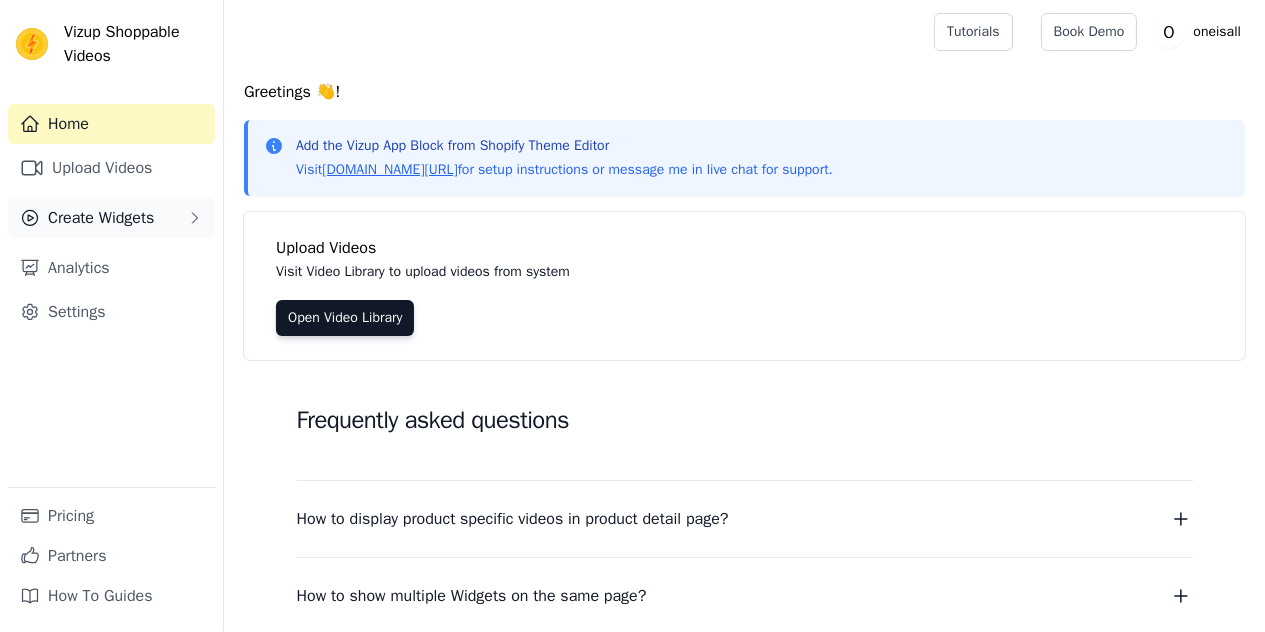 click on "Create Widgets" at bounding box center [101, 218] 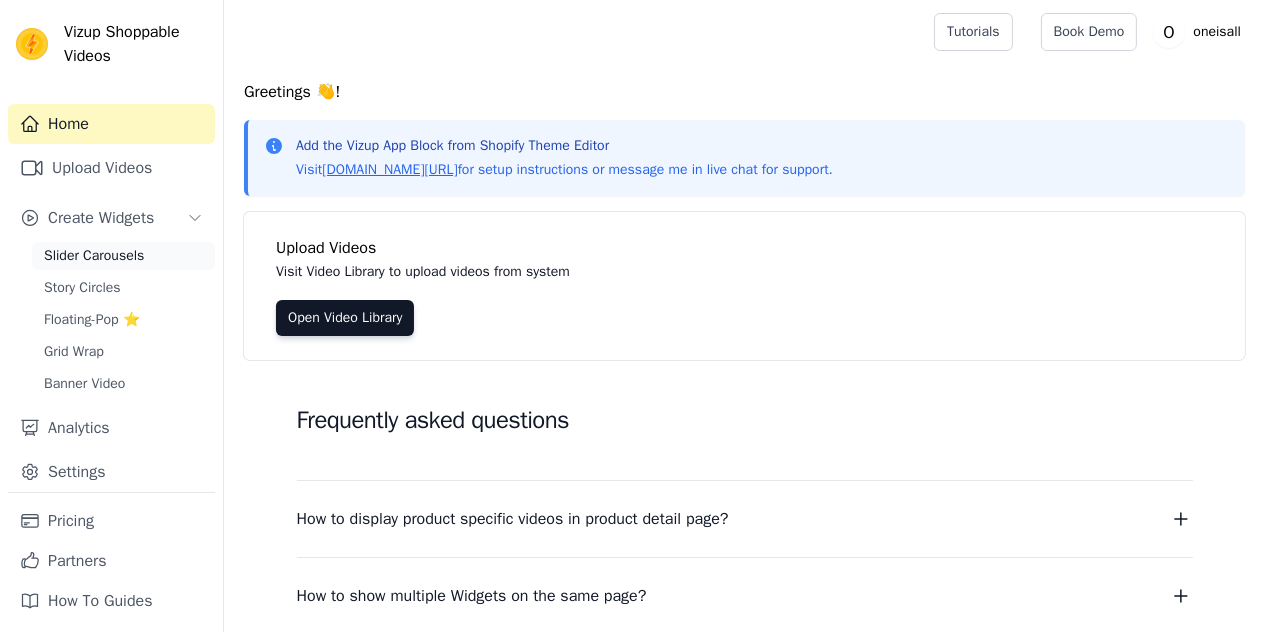 click on "Slider Carousels" at bounding box center [94, 256] 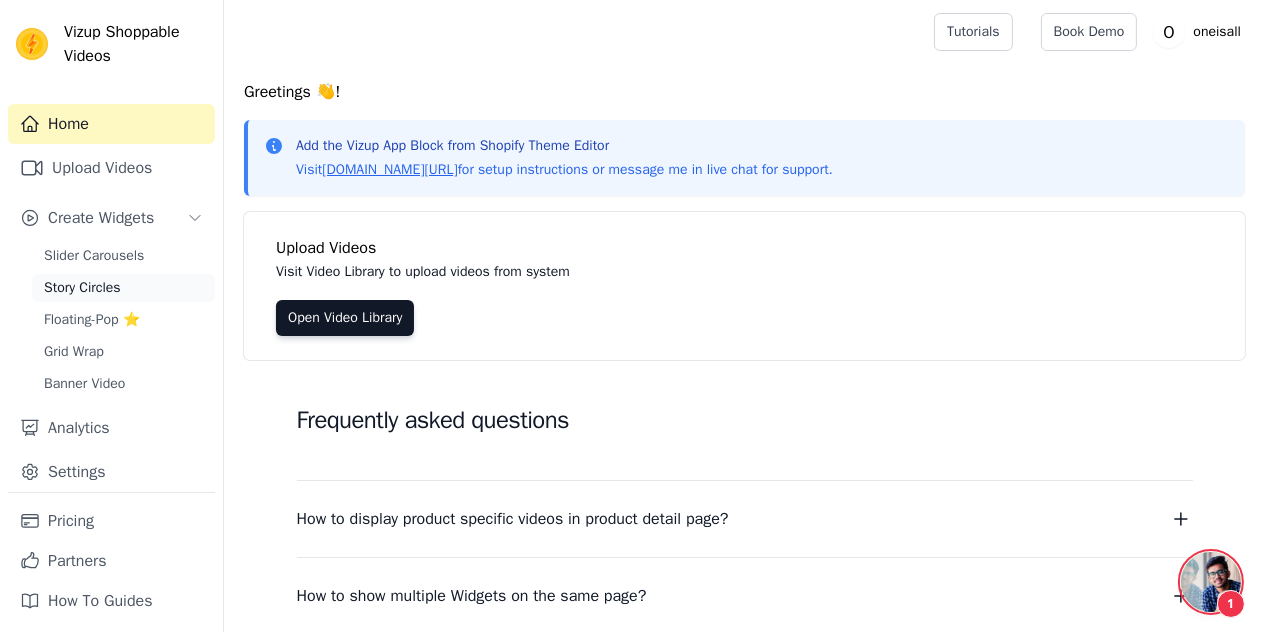 scroll, scrollTop: 134, scrollLeft: 0, axis: vertical 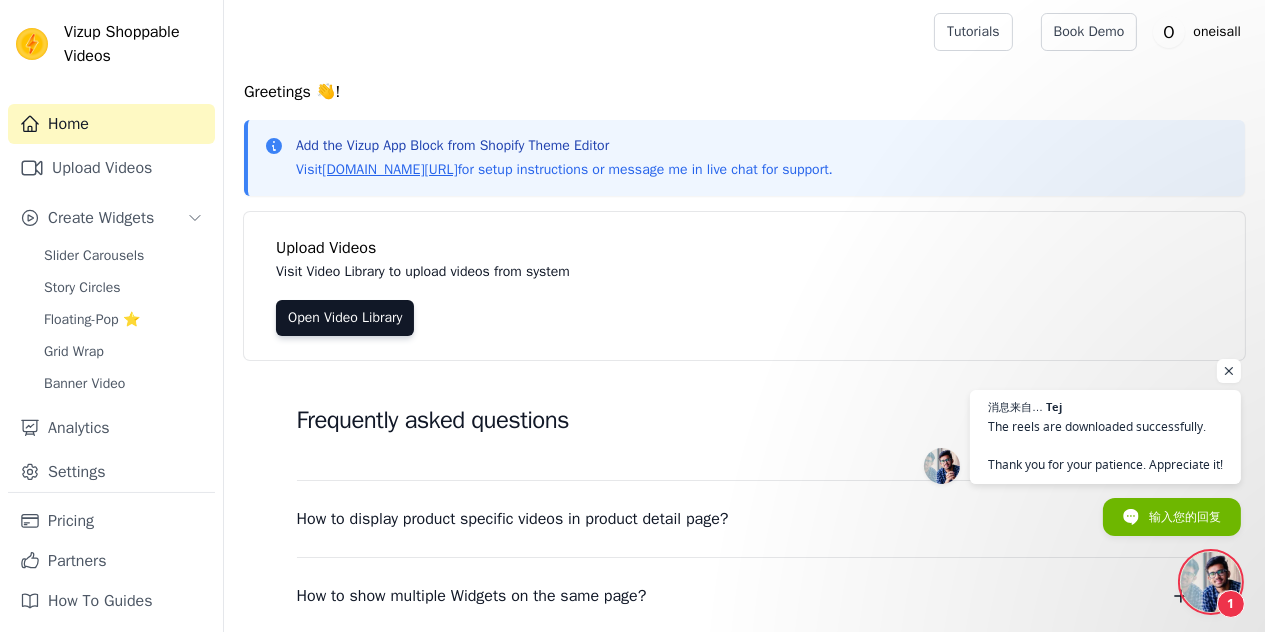 click on "The reels are downloaded successfully. Thank you for your patience. Appreciate it!" at bounding box center [1105, 445] 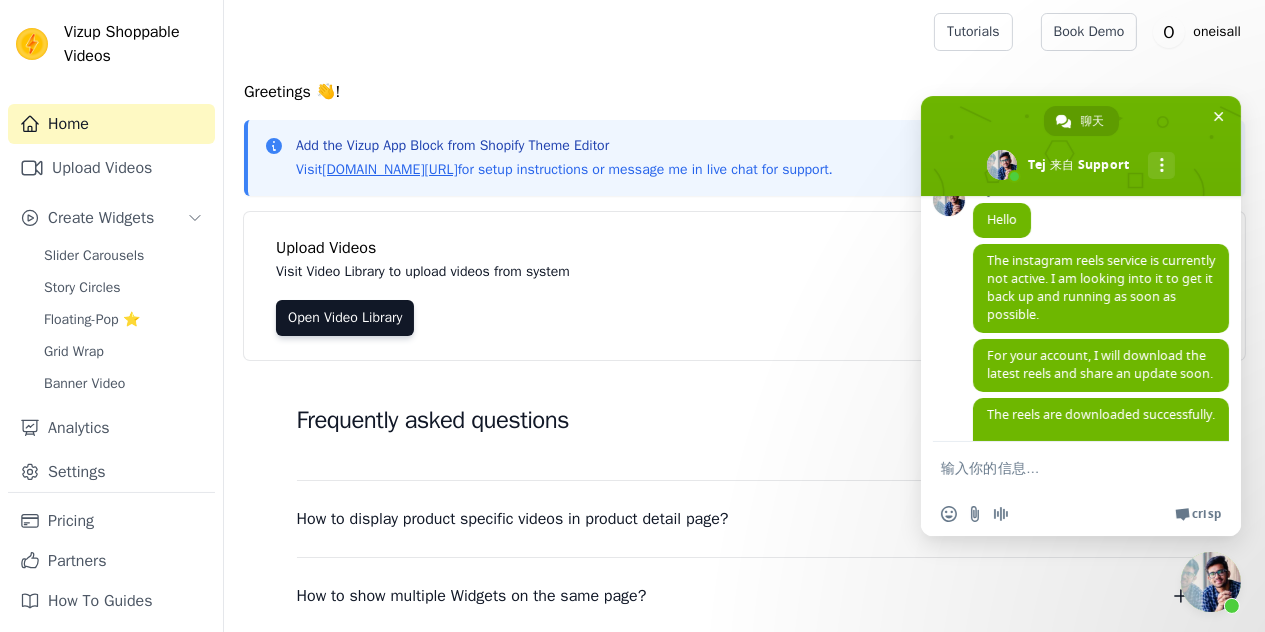 scroll, scrollTop: 252, scrollLeft: 0, axis: vertical 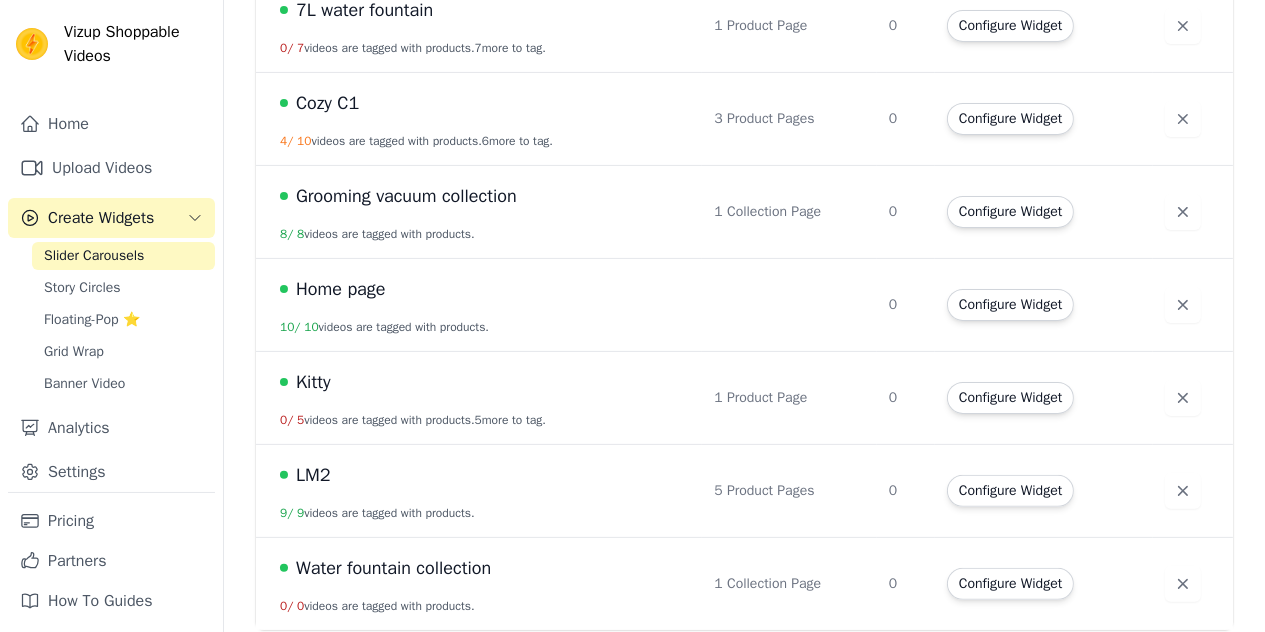 click on "Water fountain collection" at bounding box center [393, 568] 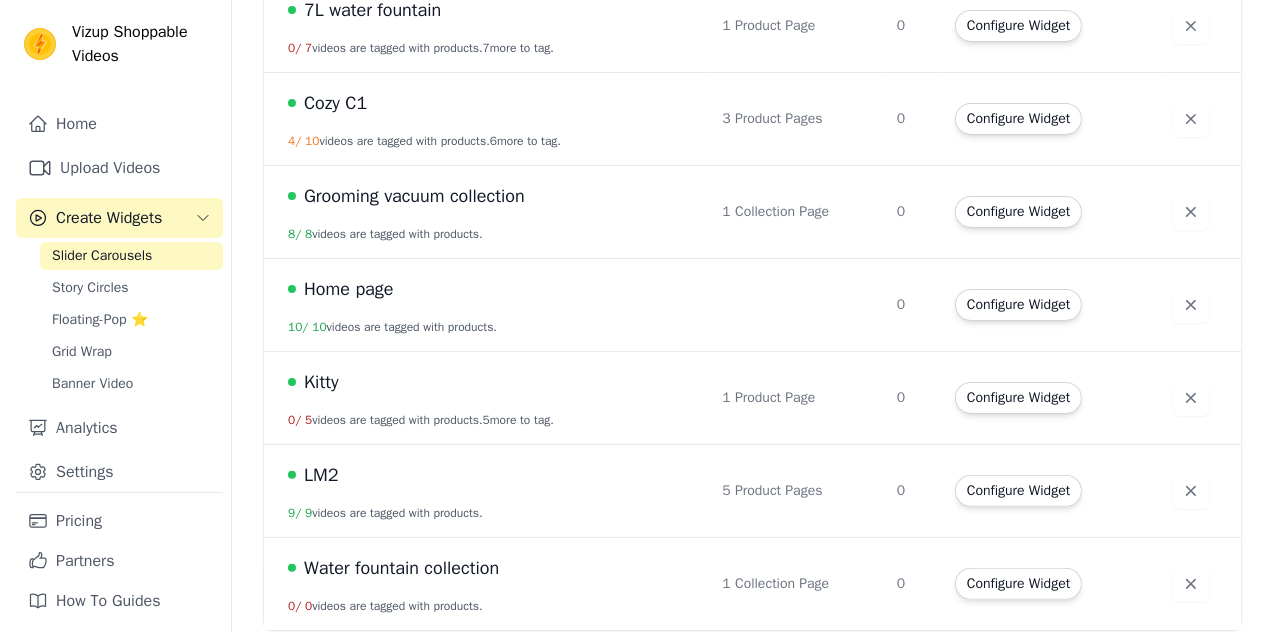 scroll, scrollTop: 0, scrollLeft: 0, axis: both 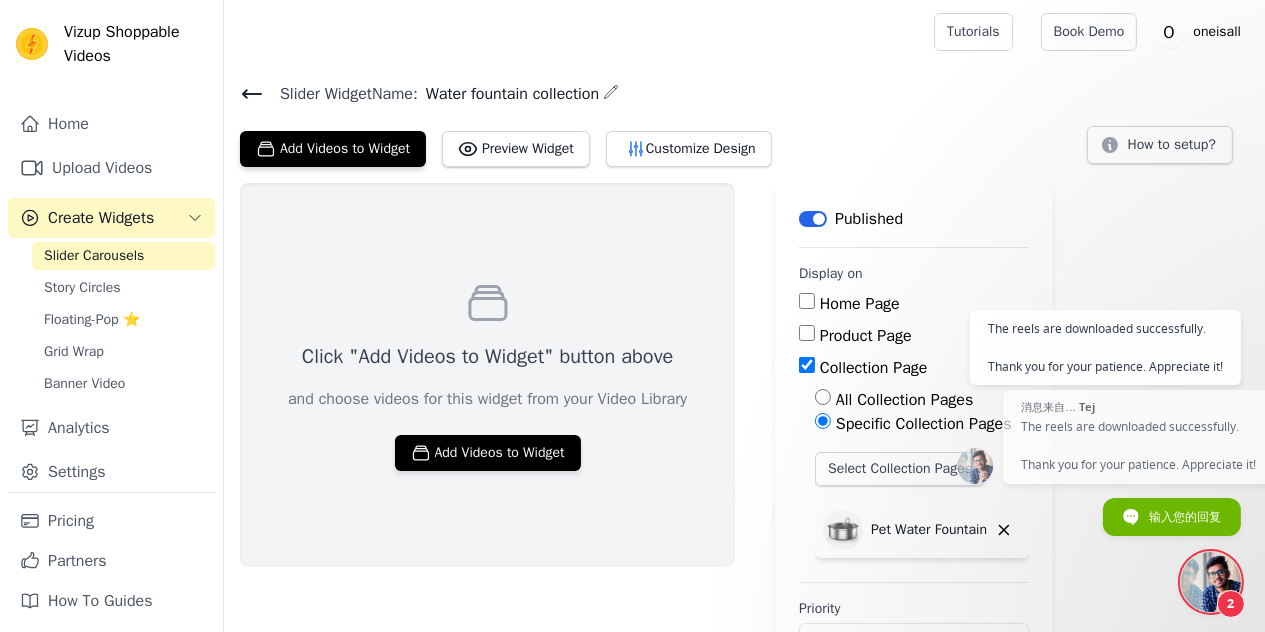 click at bounding box center [1229, 291] 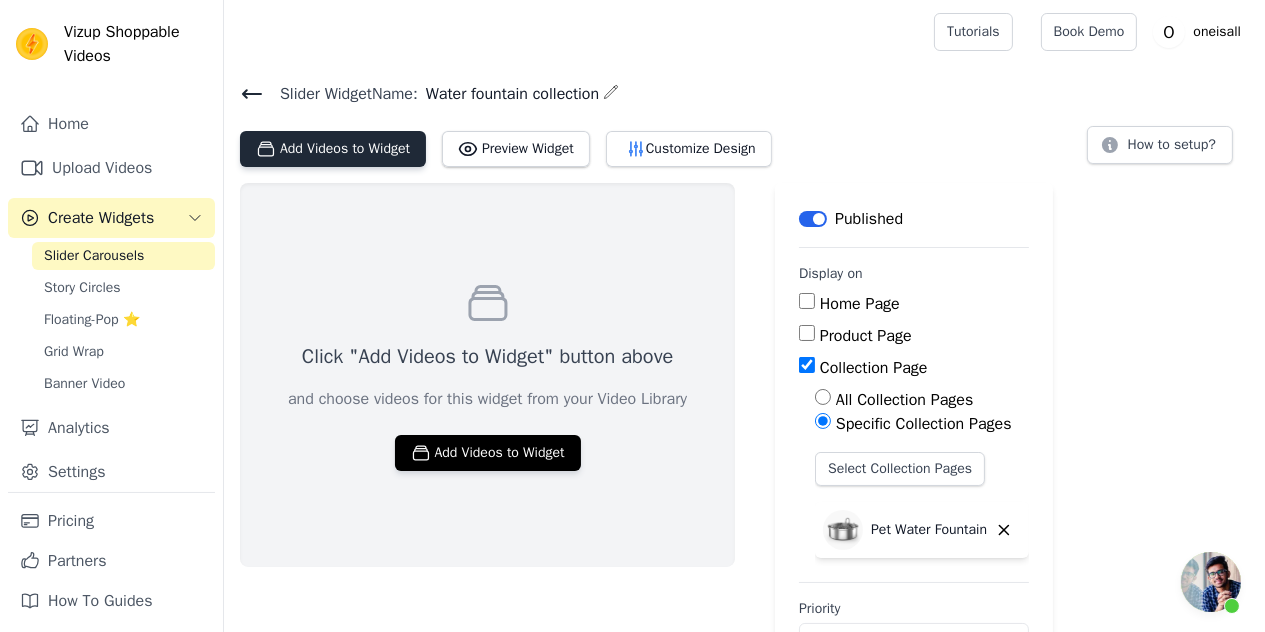 click on "Add Videos to Widget" at bounding box center [333, 149] 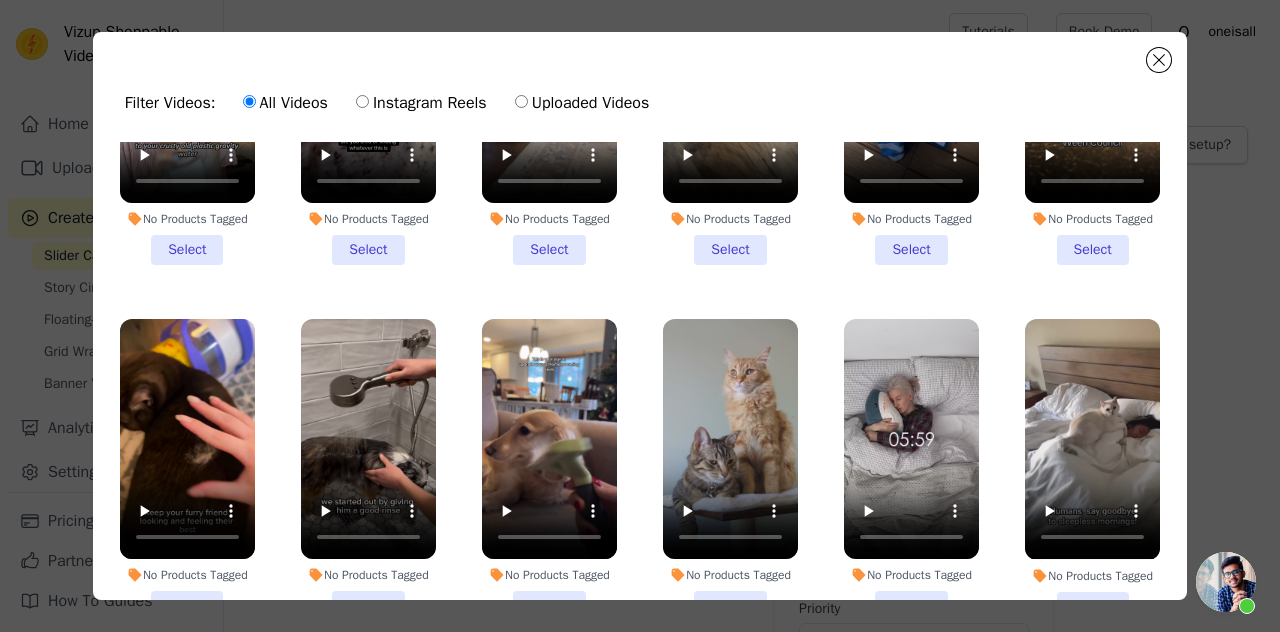 scroll, scrollTop: 1000, scrollLeft: 0, axis: vertical 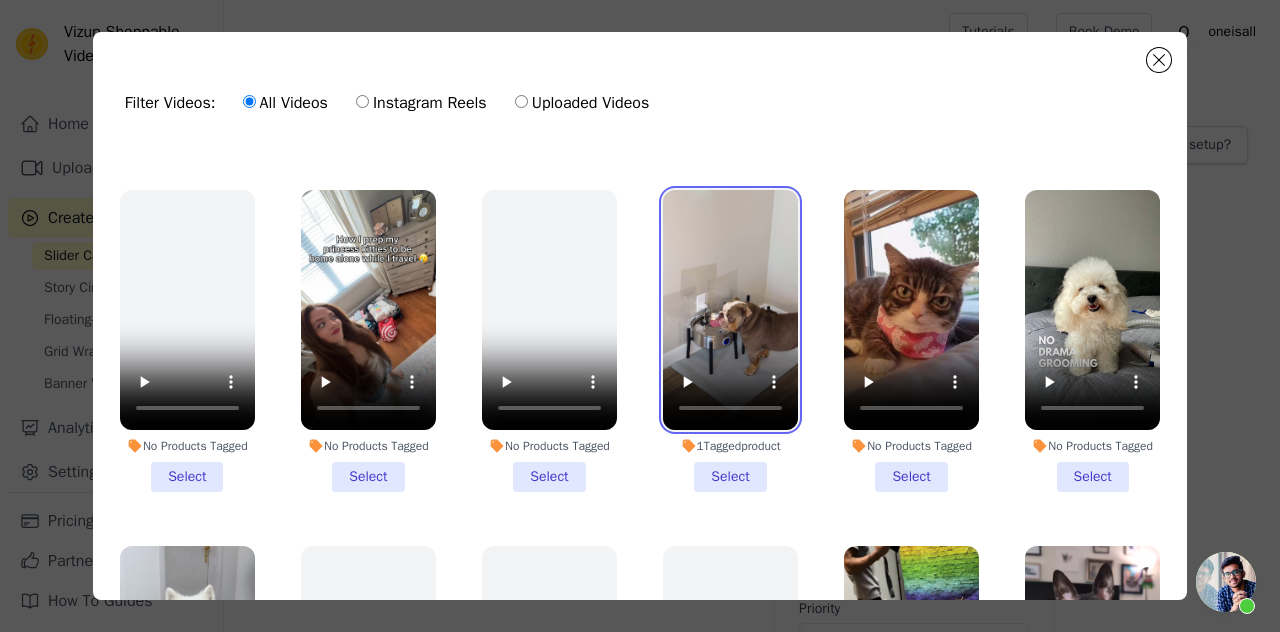 click at bounding box center (730, 310) 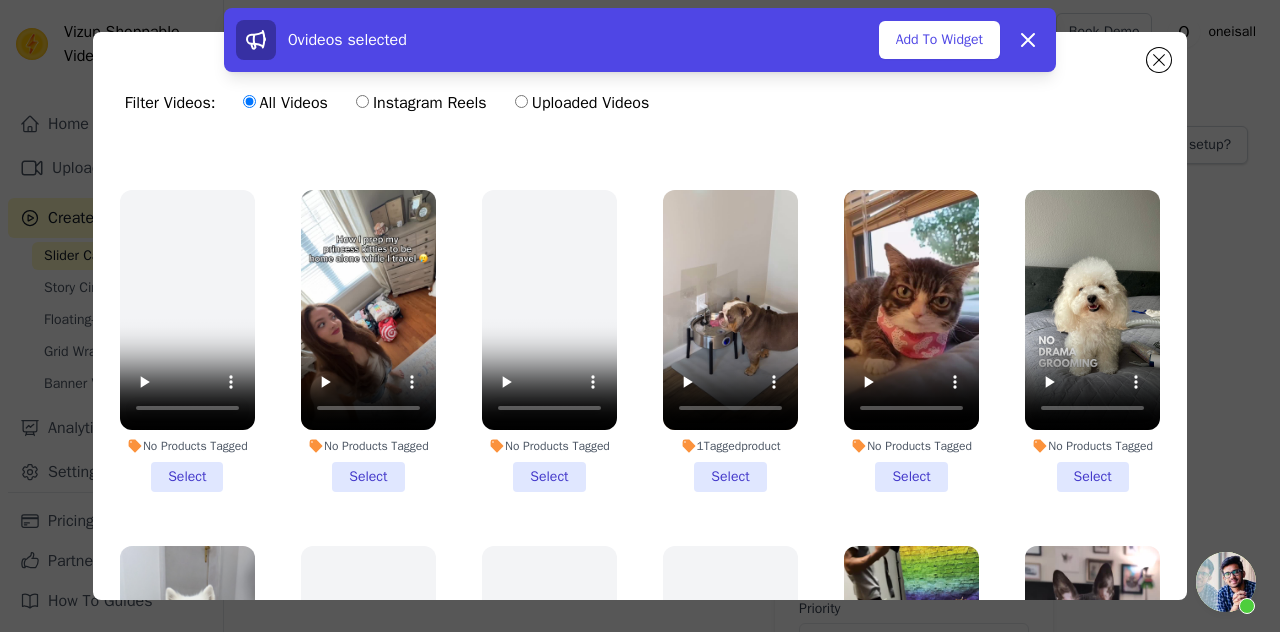 click on "1  Tagged  product     Select" at bounding box center [730, 341] 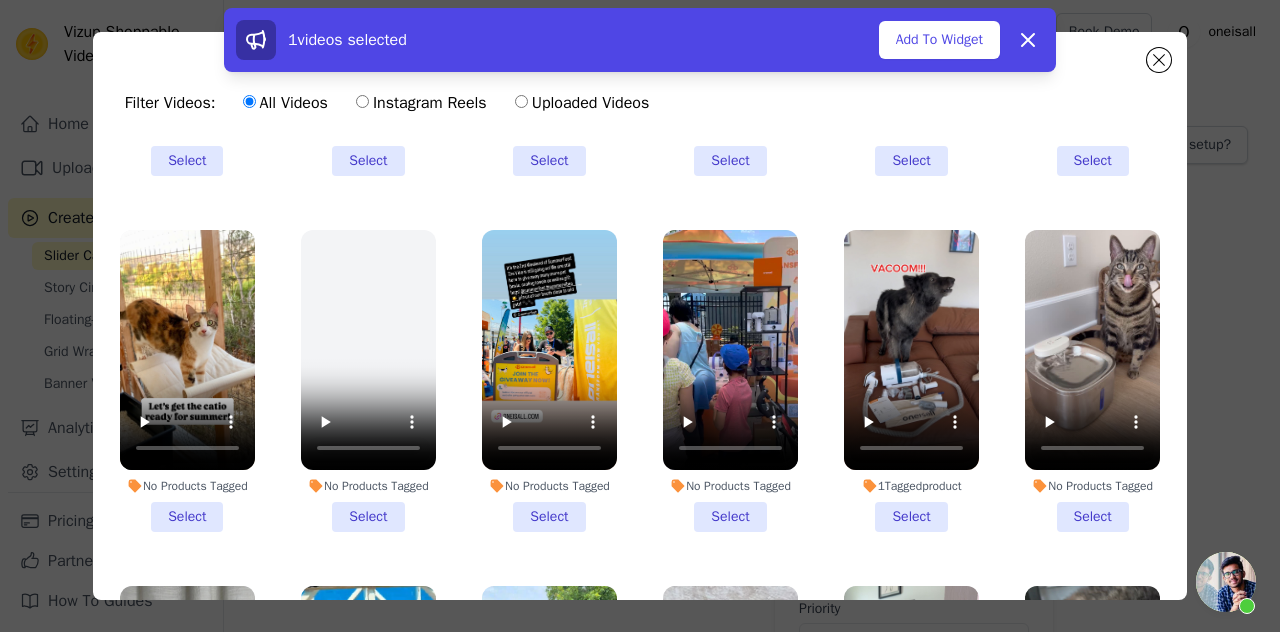 scroll, scrollTop: 3300, scrollLeft: 0, axis: vertical 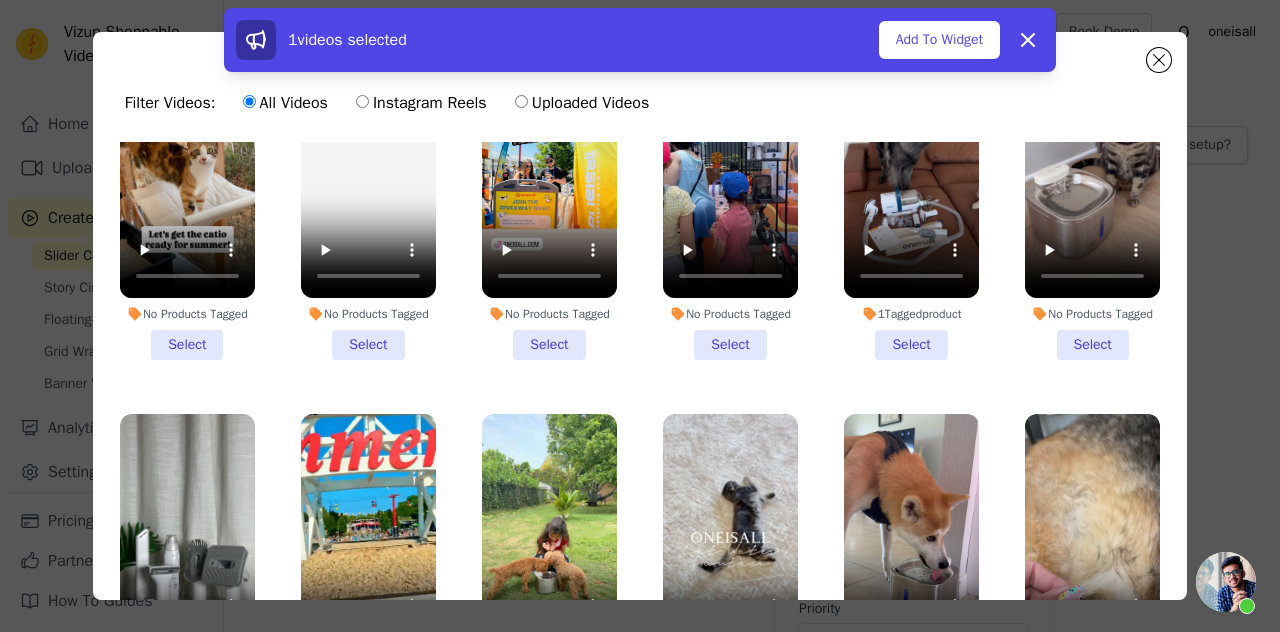 click on "No Products Tagged     Select" at bounding box center (1092, 209) 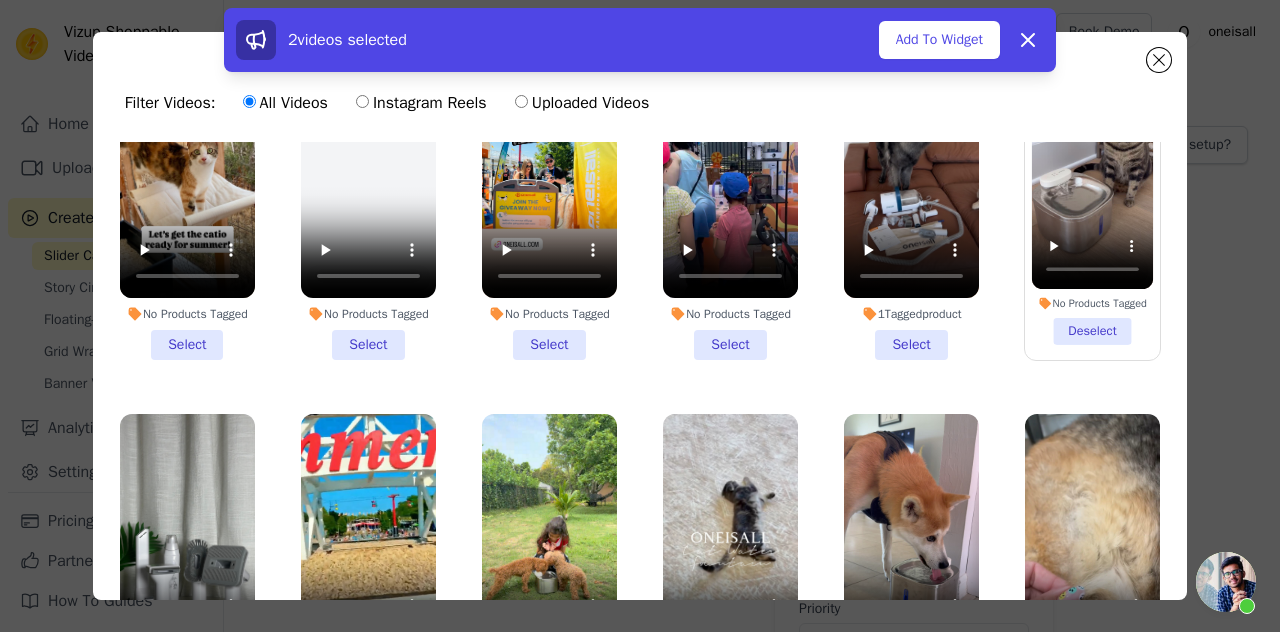 scroll, scrollTop: 3600, scrollLeft: 0, axis: vertical 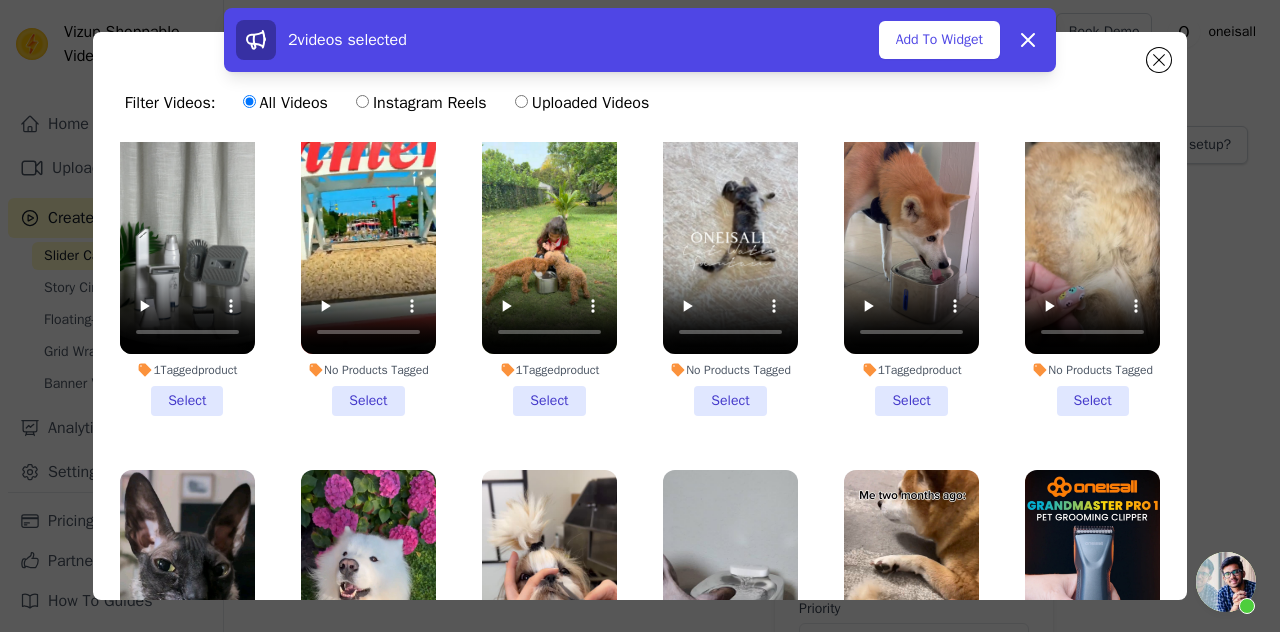 click on "1  Tagged  product     Select" at bounding box center [549, 265] 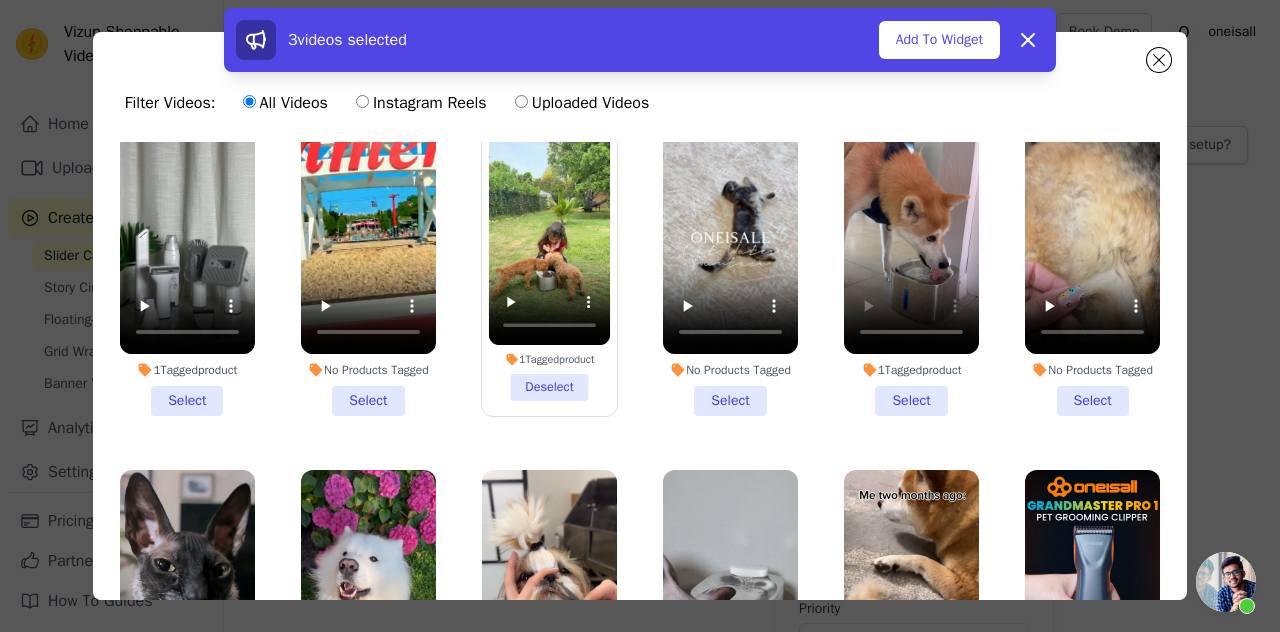 click on "1  Tagged  product     Select" at bounding box center [911, 265] 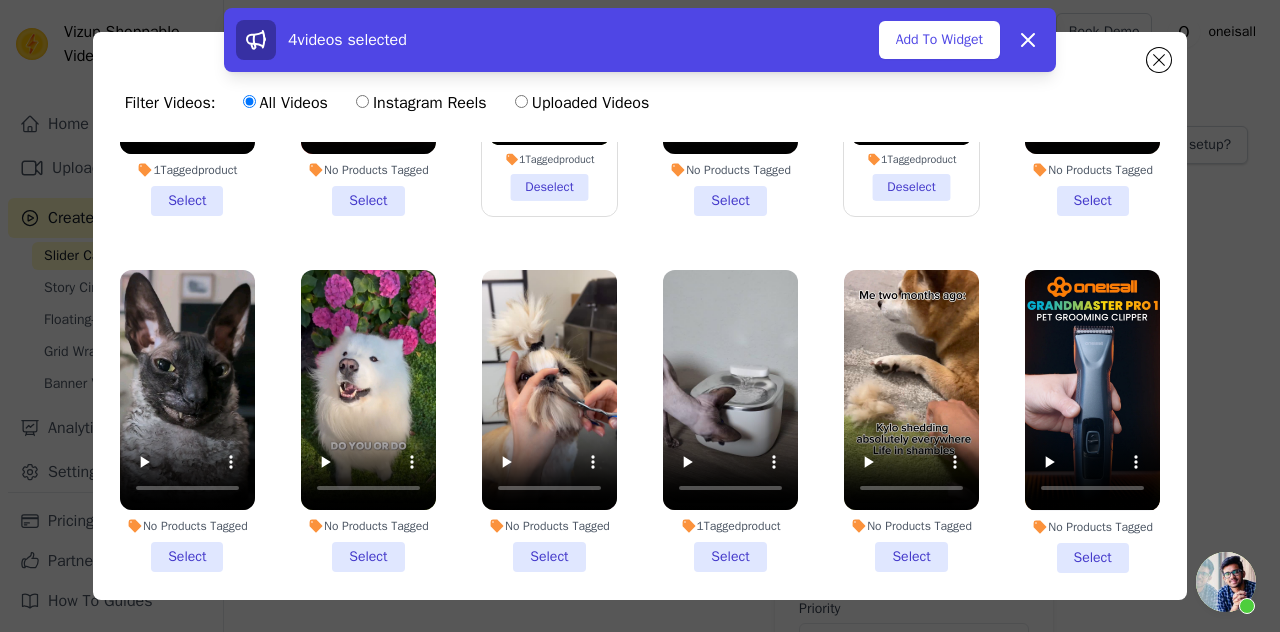 scroll, scrollTop: 4000, scrollLeft: 0, axis: vertical 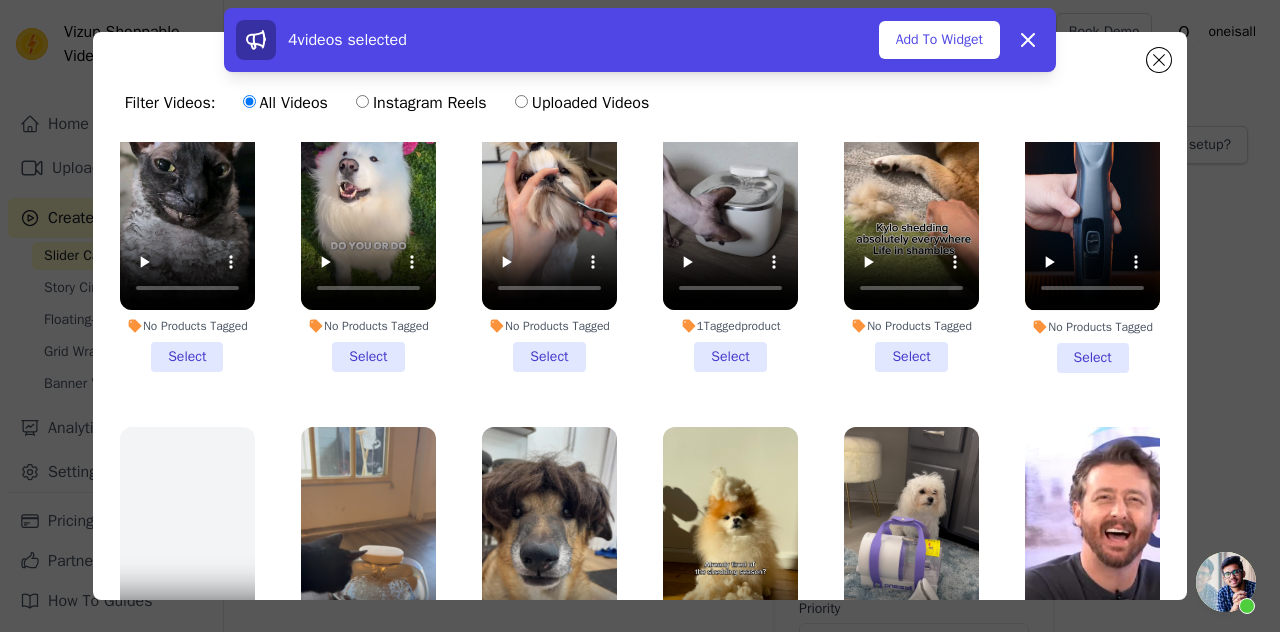 click on "1  Tagged  product     Select" at bounding box center (730, 221) 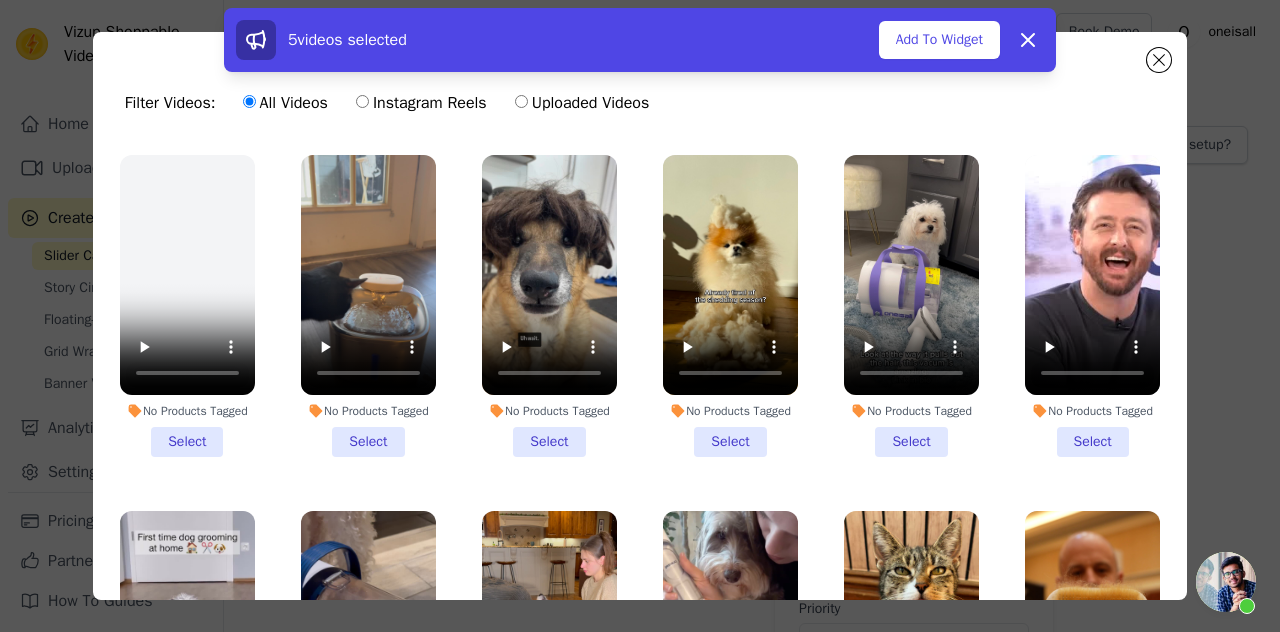 scroll, scrollTop: 4300, scrollLeft: 0, axis: vertical 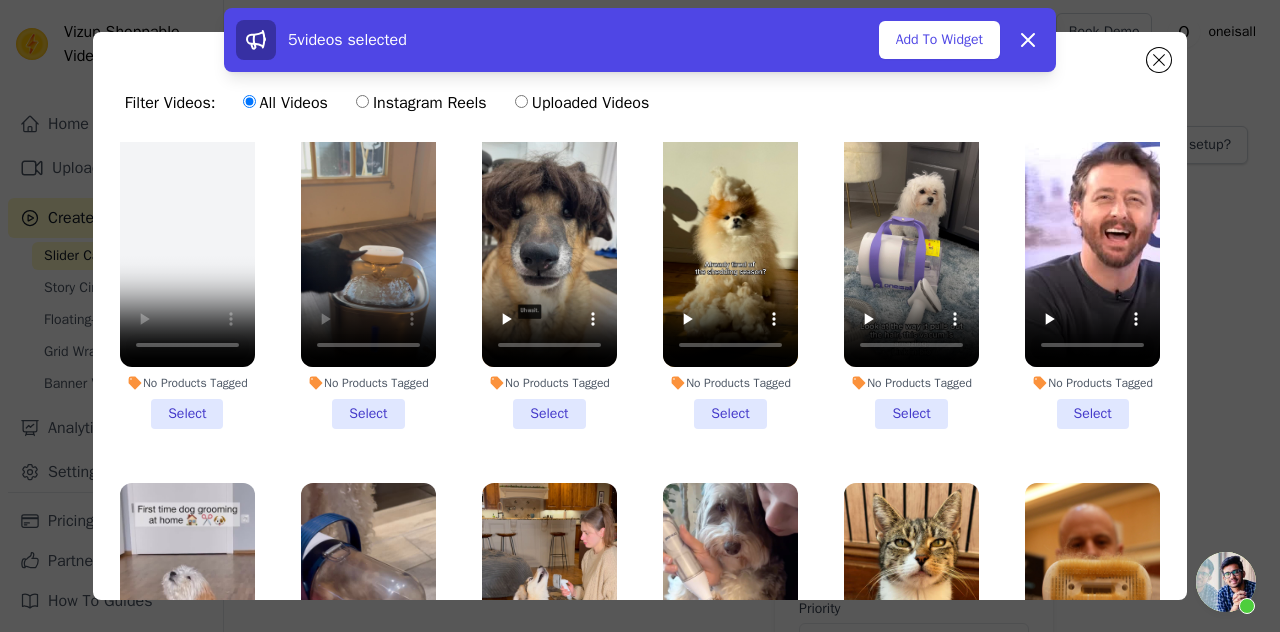 click on "No Products Tagged     Select" at bounding box center [368, 278] 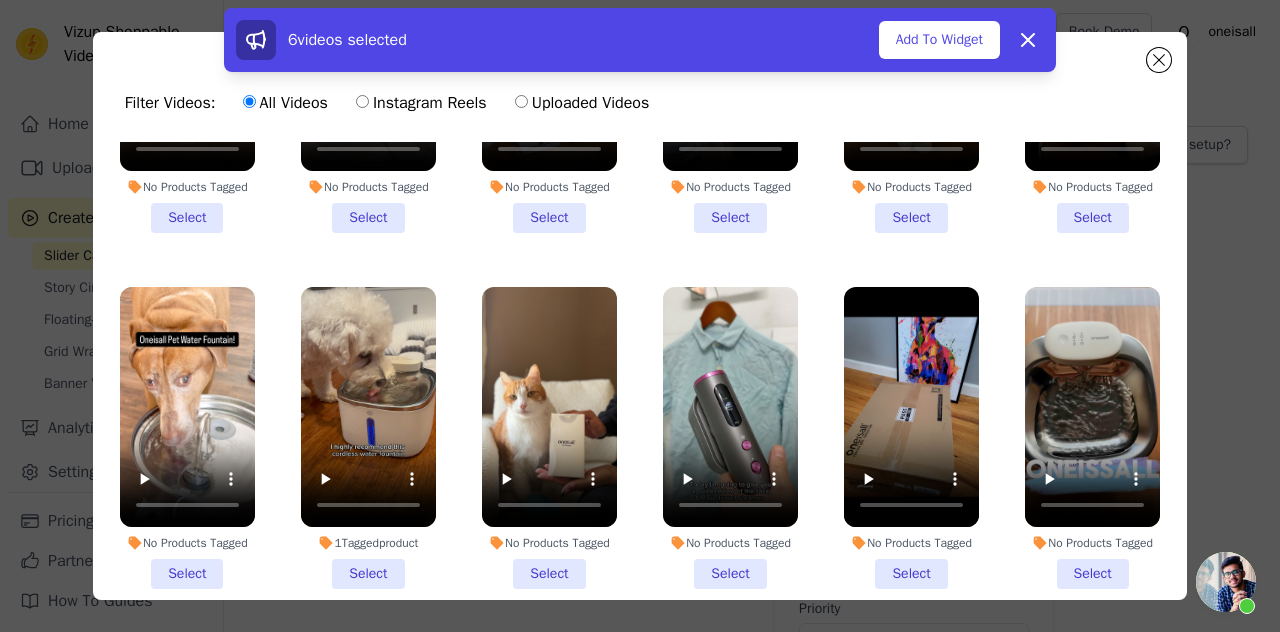scroll, scrollTop: 5100, scrollLeft: 0, axis: vertical 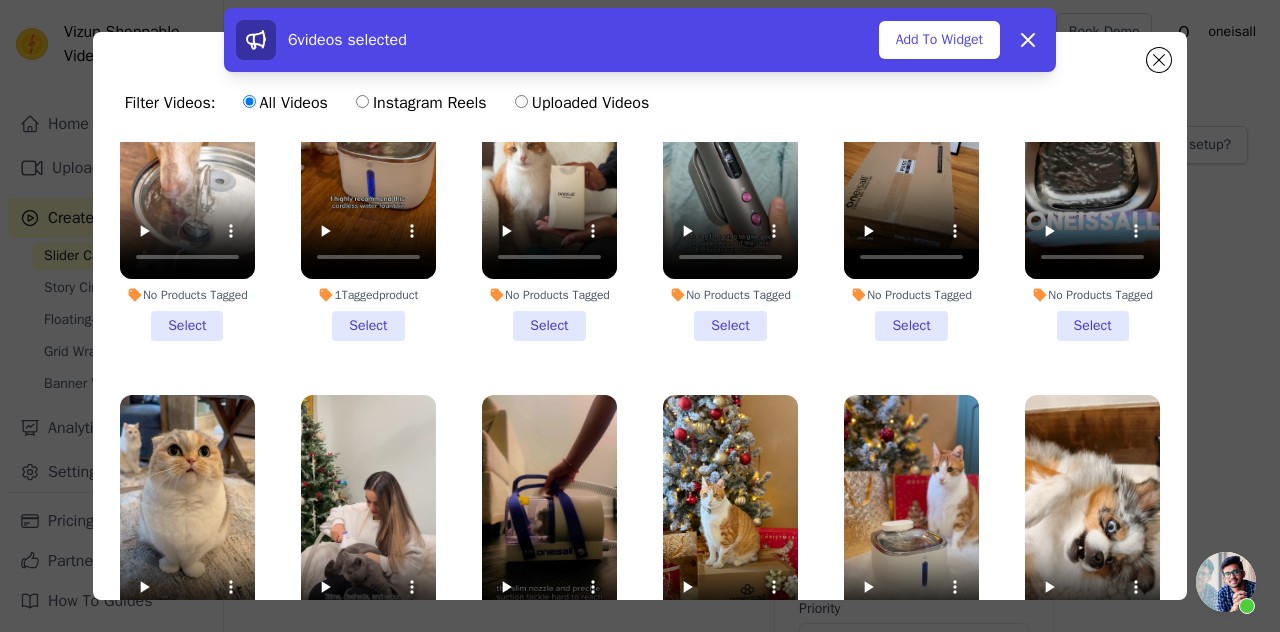 click on "1  Tagged  product     Select" at bounding box center (368, 190) 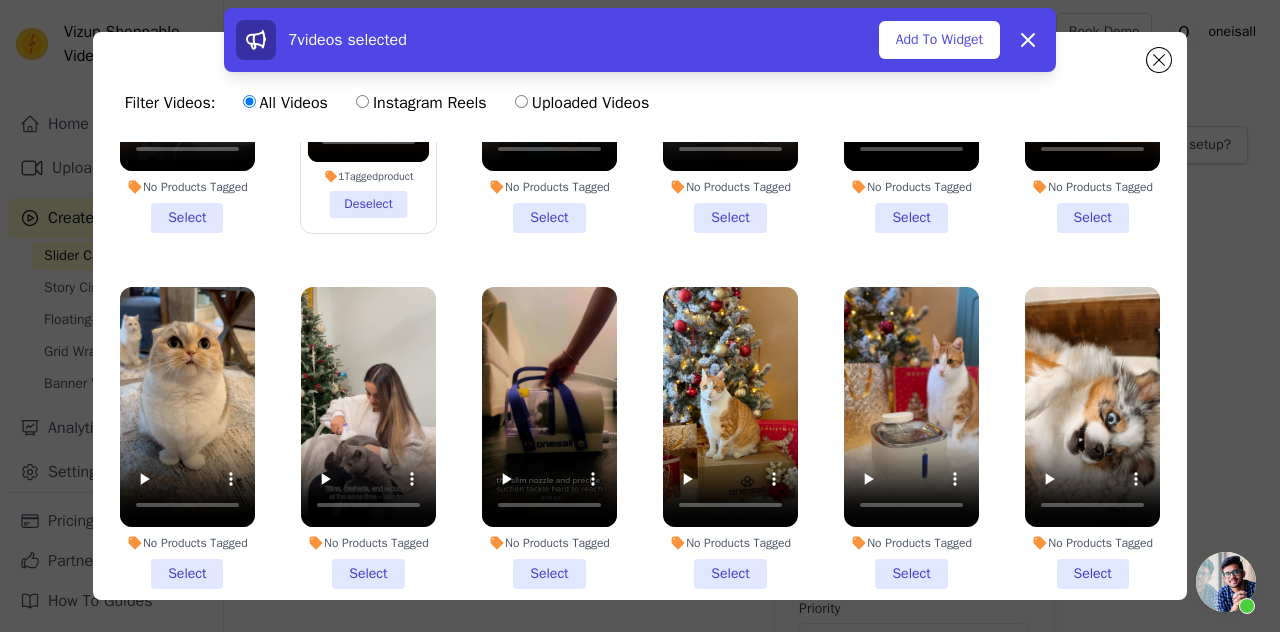 scroll, scrollTop: 5100, scrollLeft: 0, axis: vertical 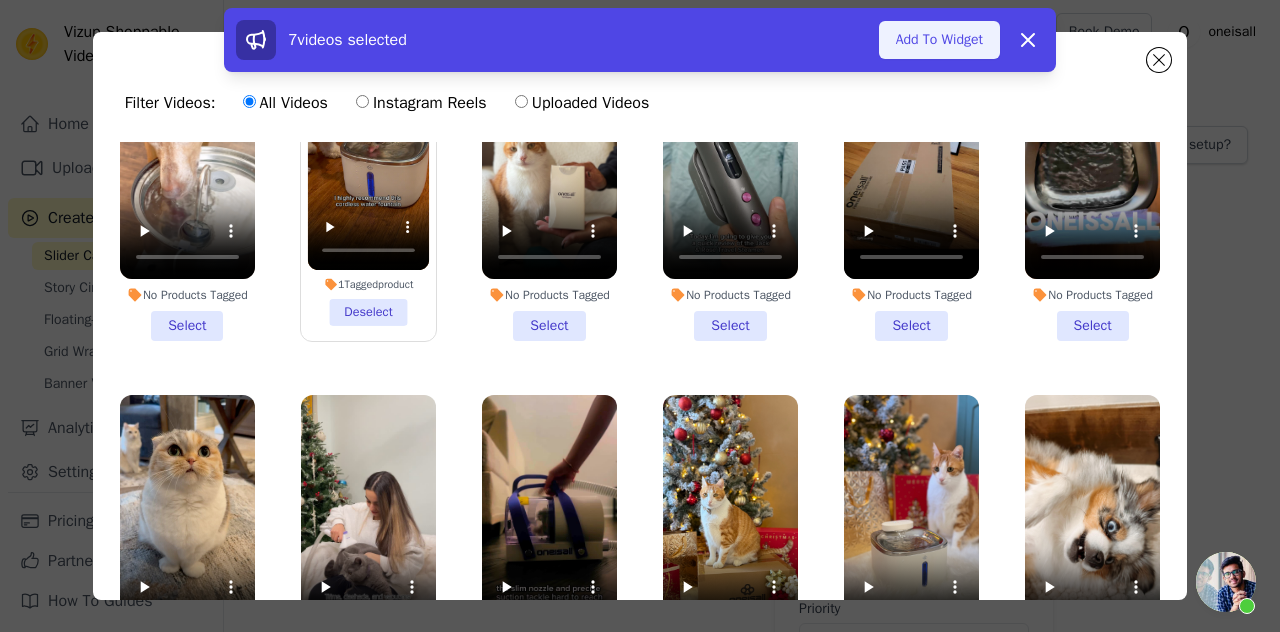 click on "Add To Widget" at bounding box center (939, 40) 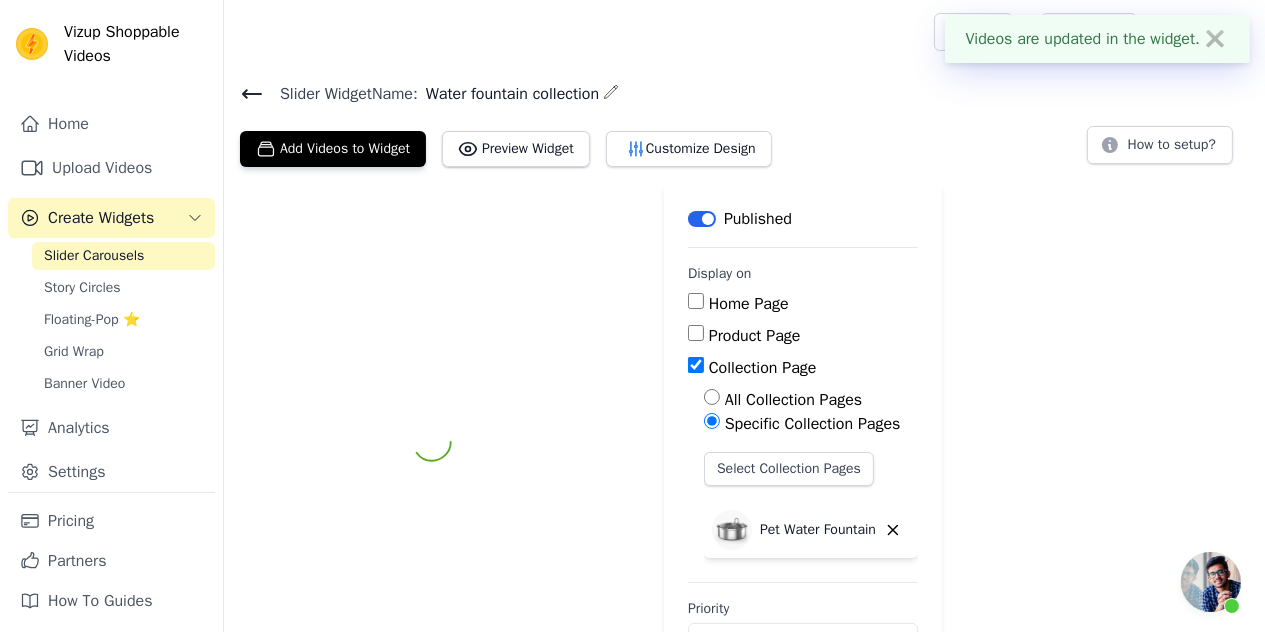 scroll, scrollTop: 5800, scrollLeft: 0, axis: vertical 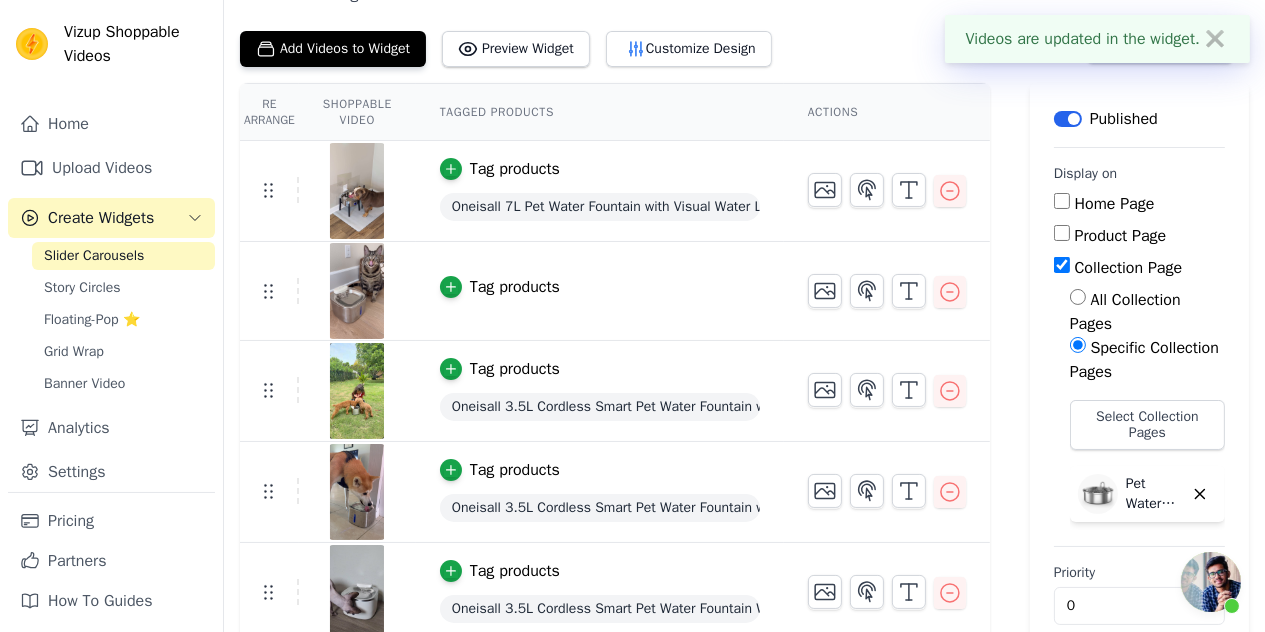 click on "Tag products" at bounding box center (515, 287) 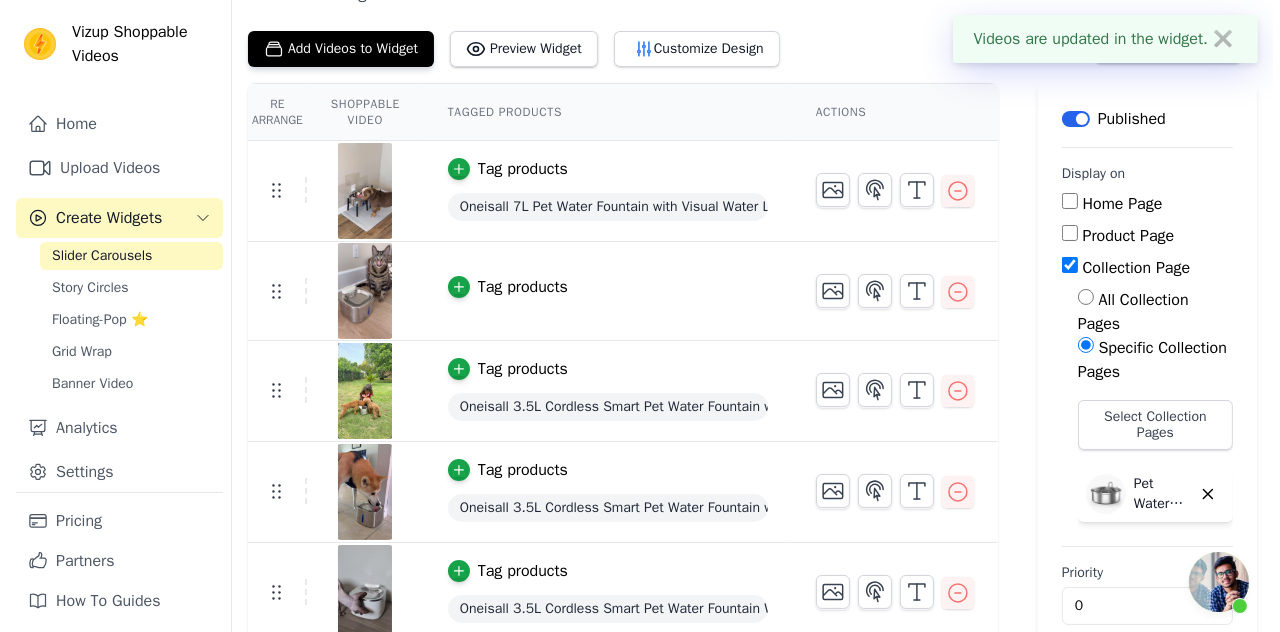 scroll, scrollTop: 0, scrollLeft: 0, axis: both 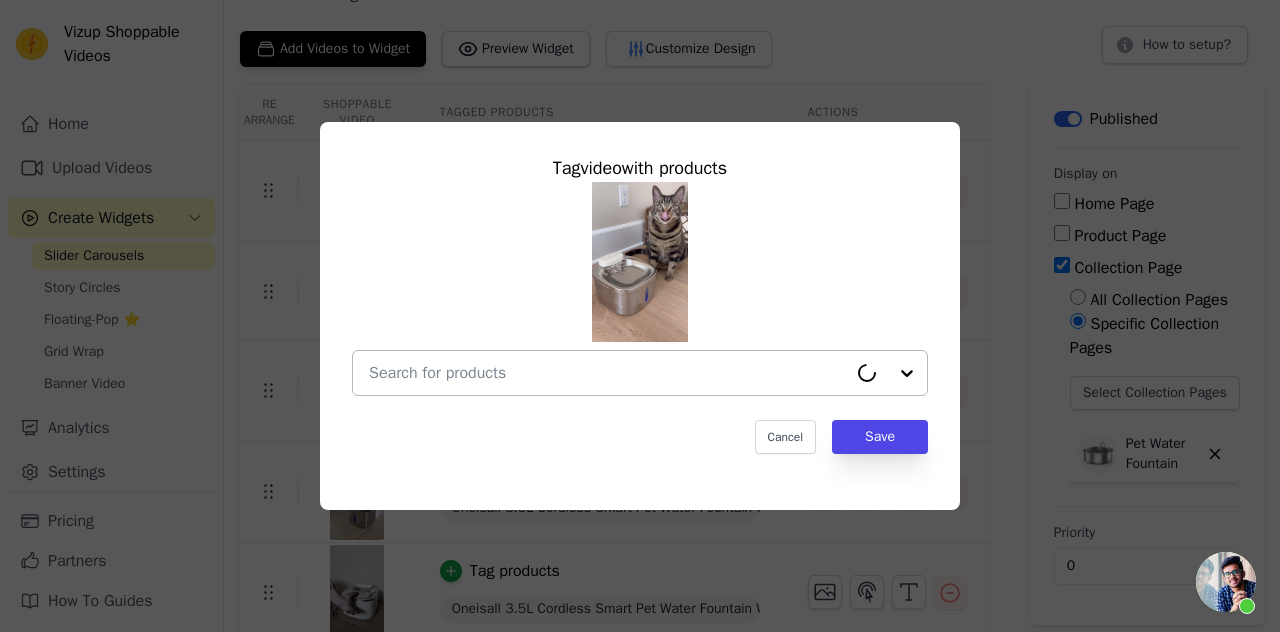 click at bounding box center [608, 373] 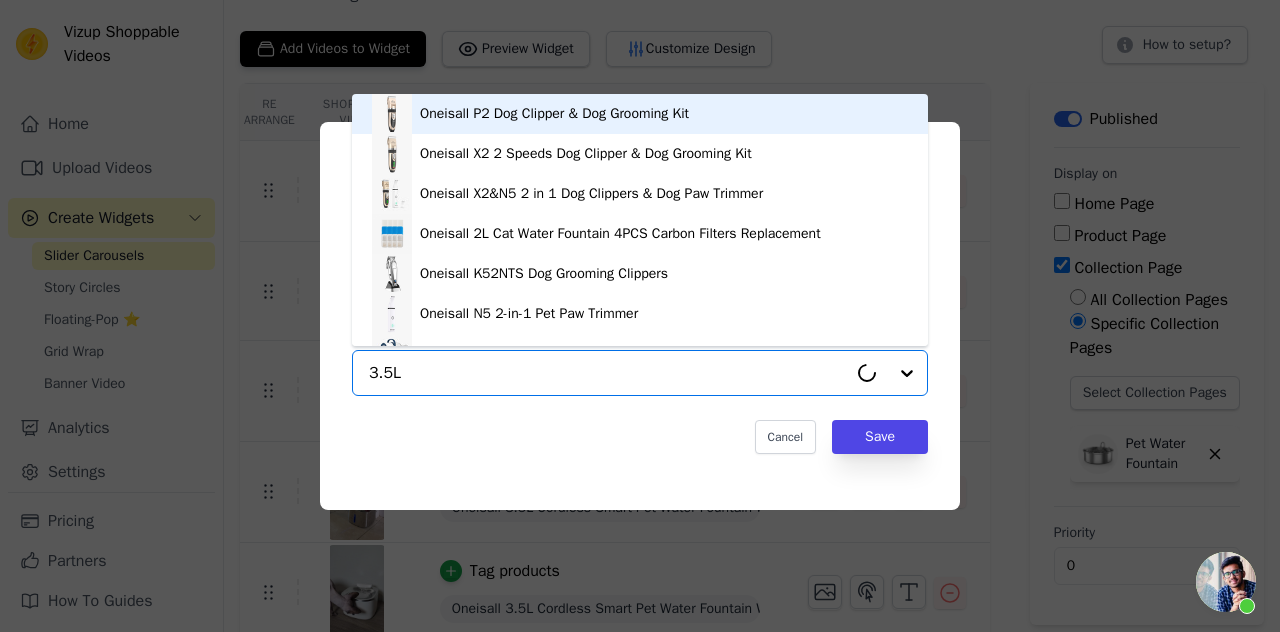 scroll, scrollTop: 28, scrollLeft: 0, axis: vertical 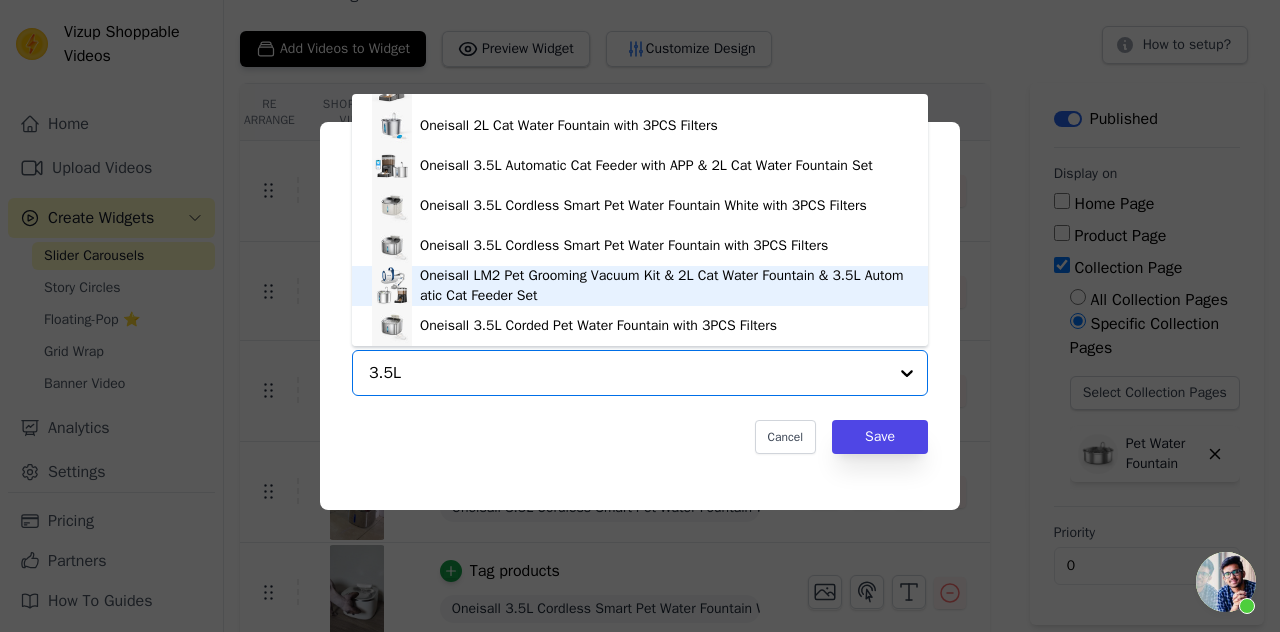 type on "3.5L" 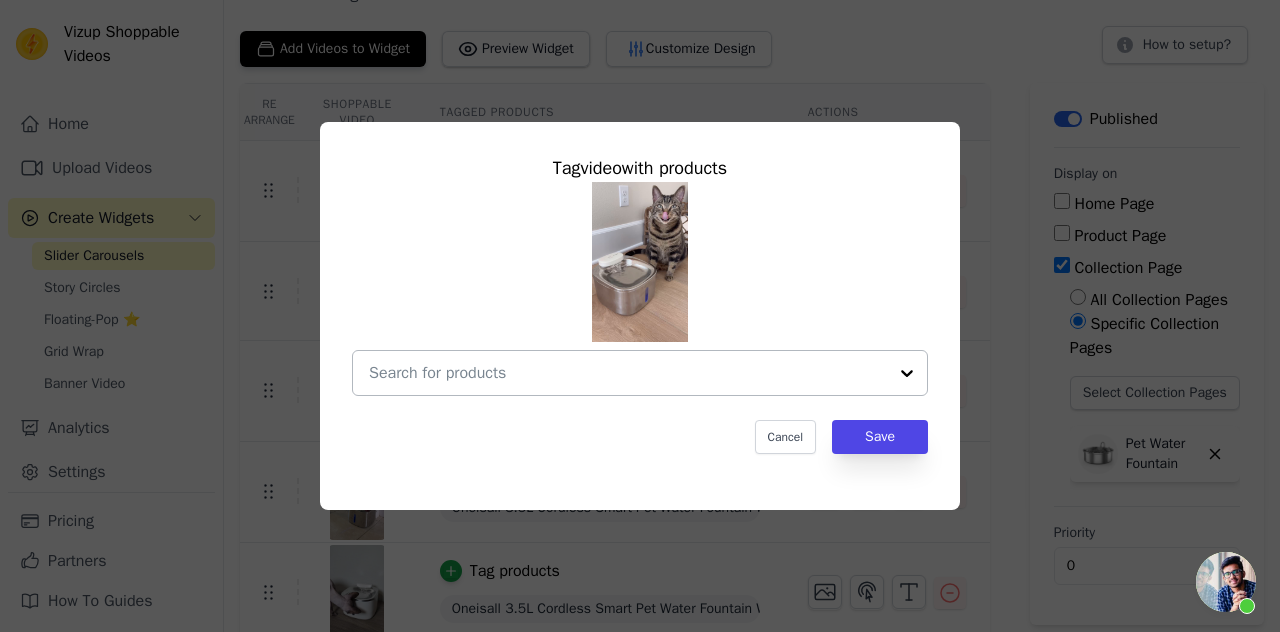 click at bounding box center (628, 373) 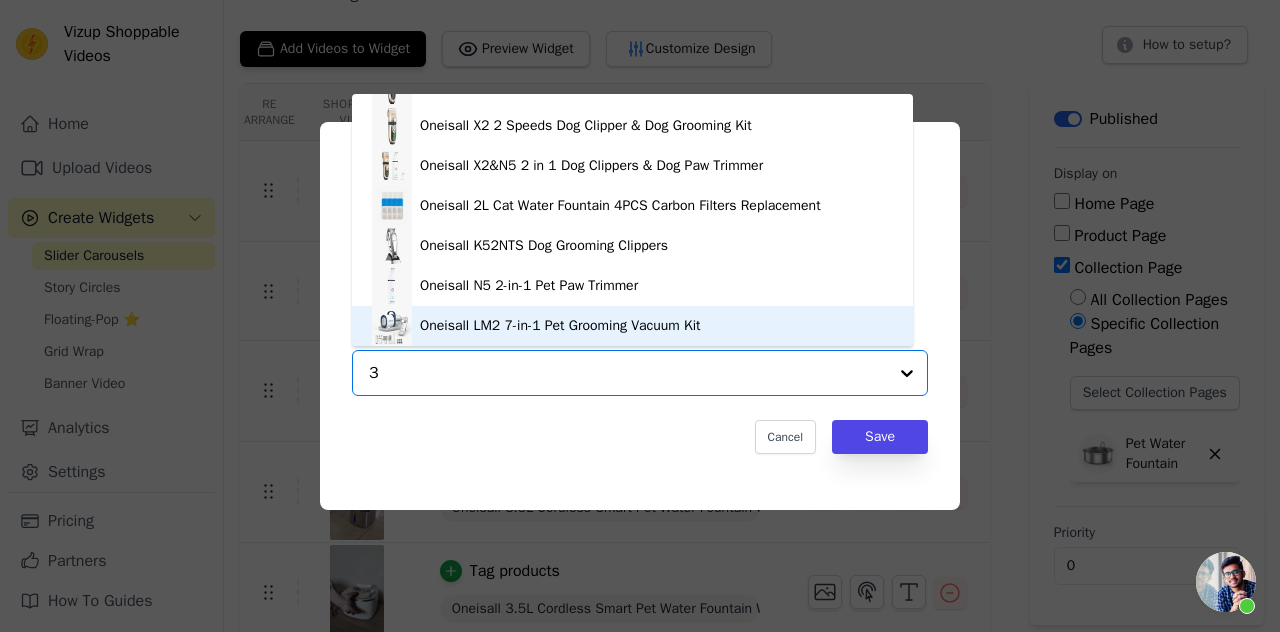 scroll, scrollTop: 0, scrollLeft: 0, axis: both 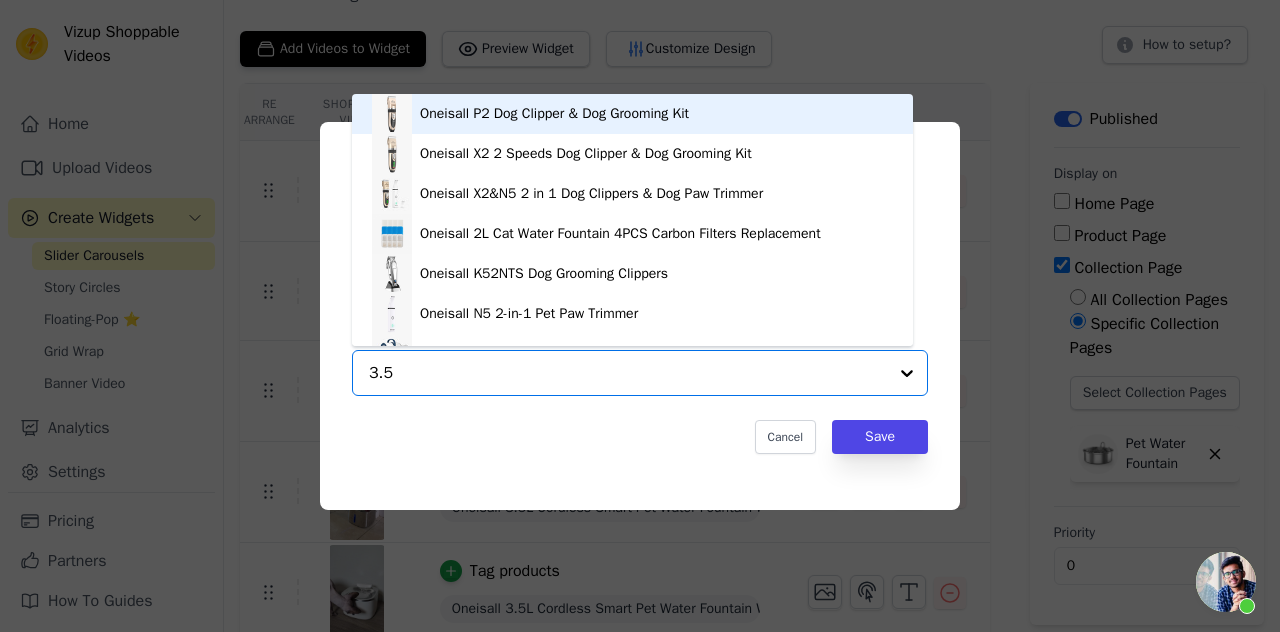 type on "3.5L" 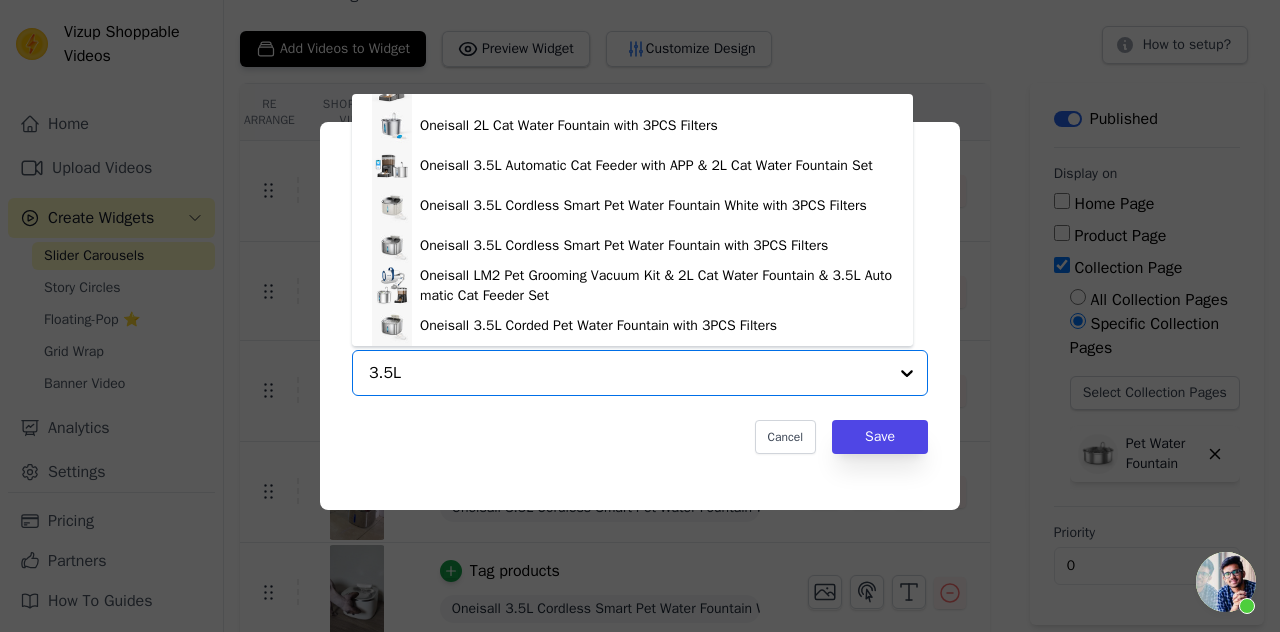 scroll, scrollTop: 28, scrollLeft: 0, axis: vertical 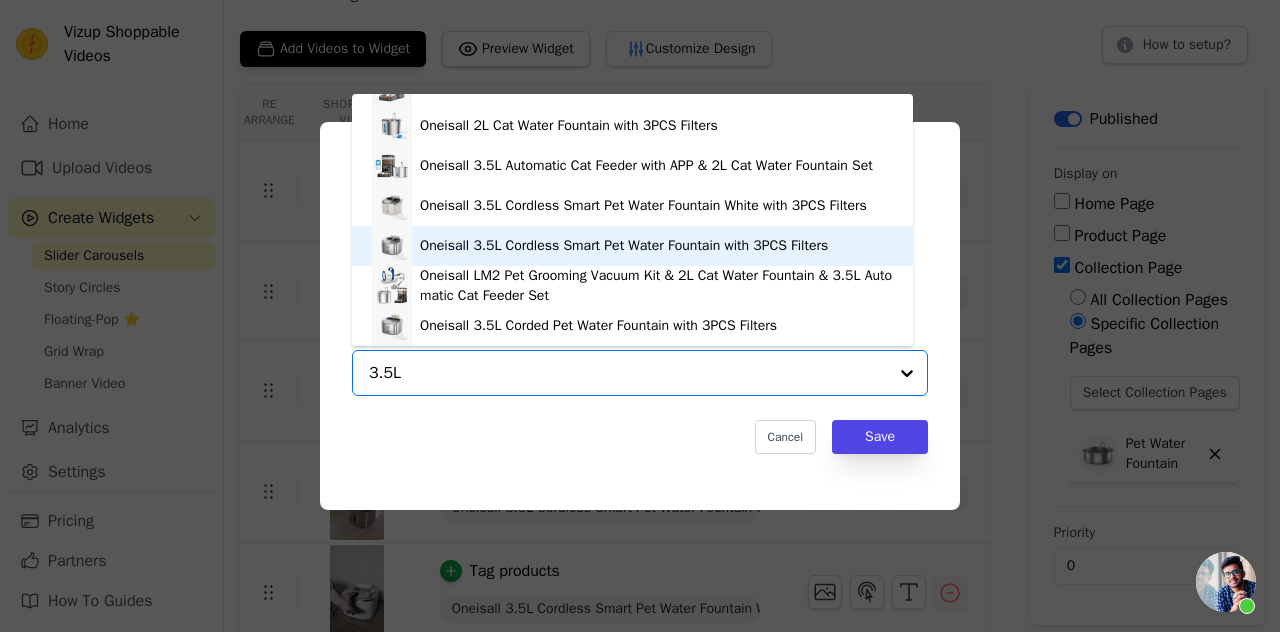 click on "Oneisall 3.5L Cordless Smart Pet Water Fountain with 3PCS Filters" at bounding box center (624, 246) 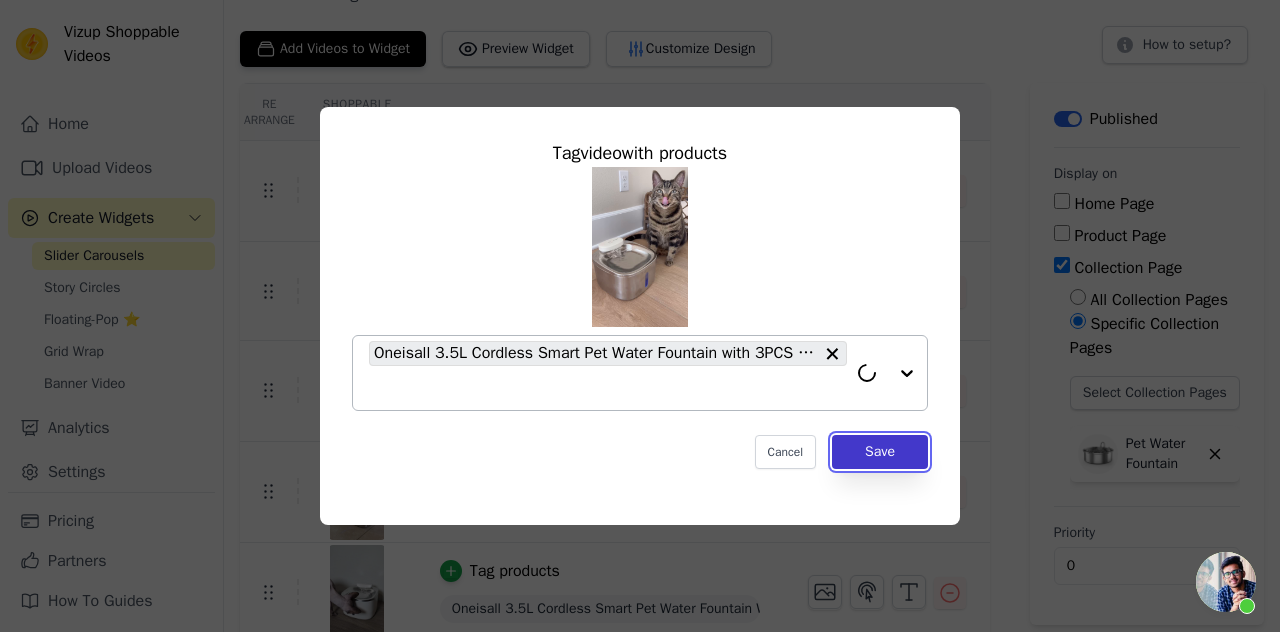 click on "Save" at bounding box center (880, 452) 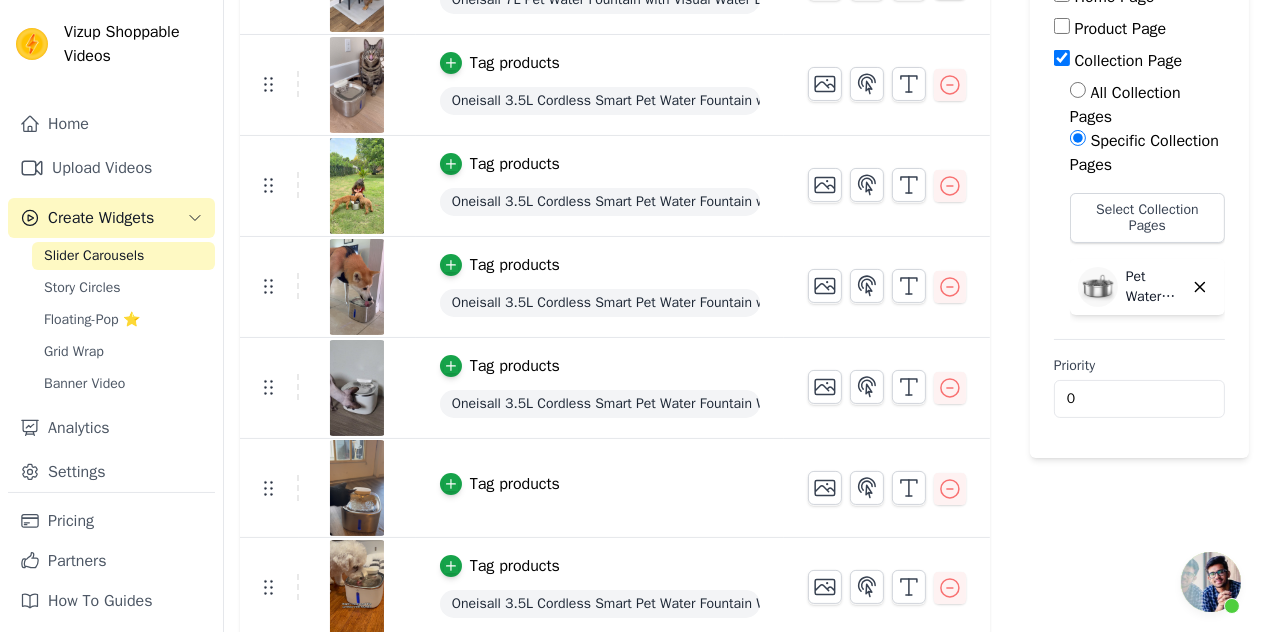 scroll, scrollTop: 309, scrollLeft: 0, axis: vertical 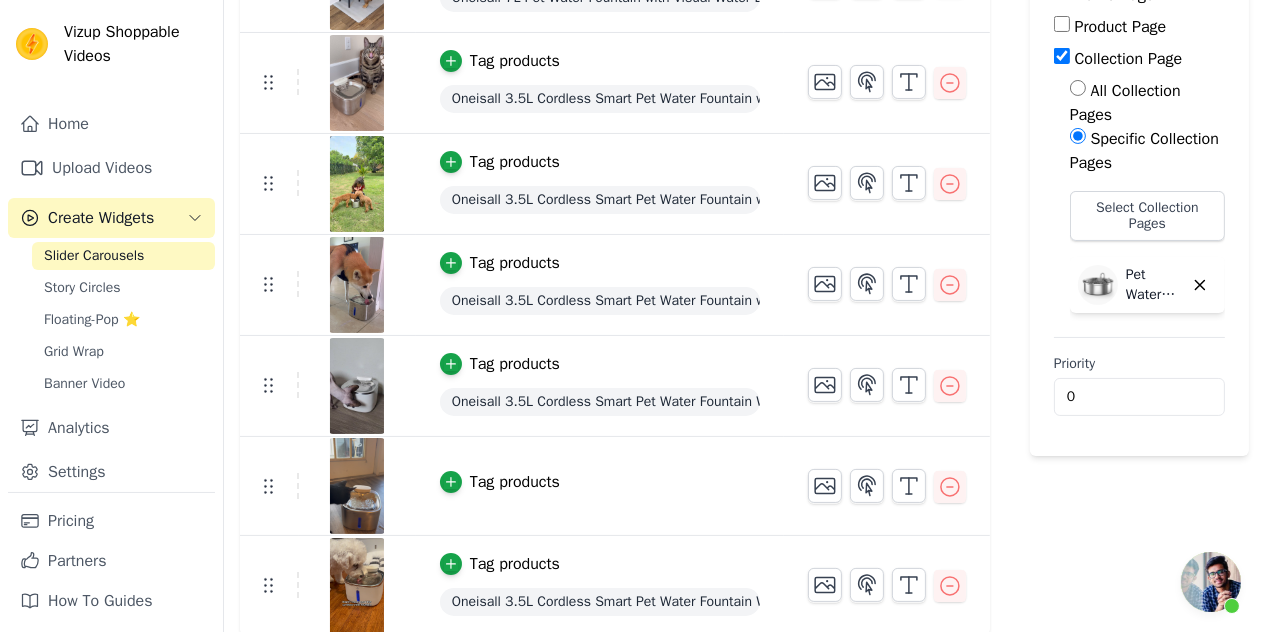 click on "Tag products" at bounding box center (515, 482) 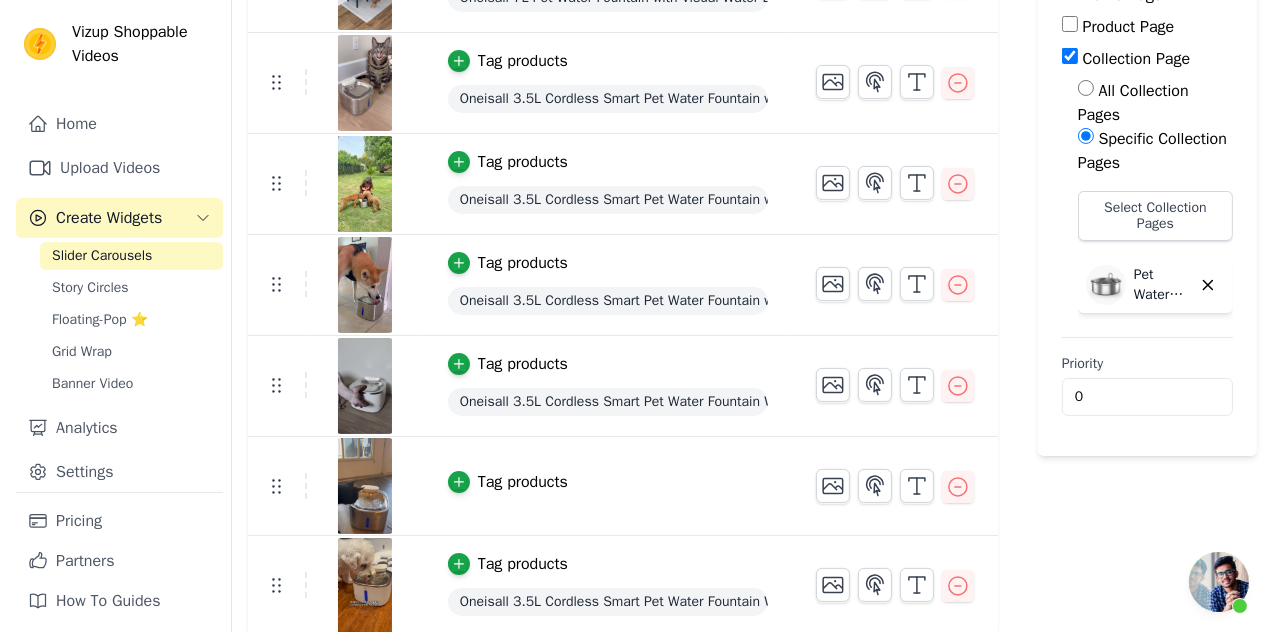 scroll, scrollTop: 0, scrollLeft: 0, axis: both 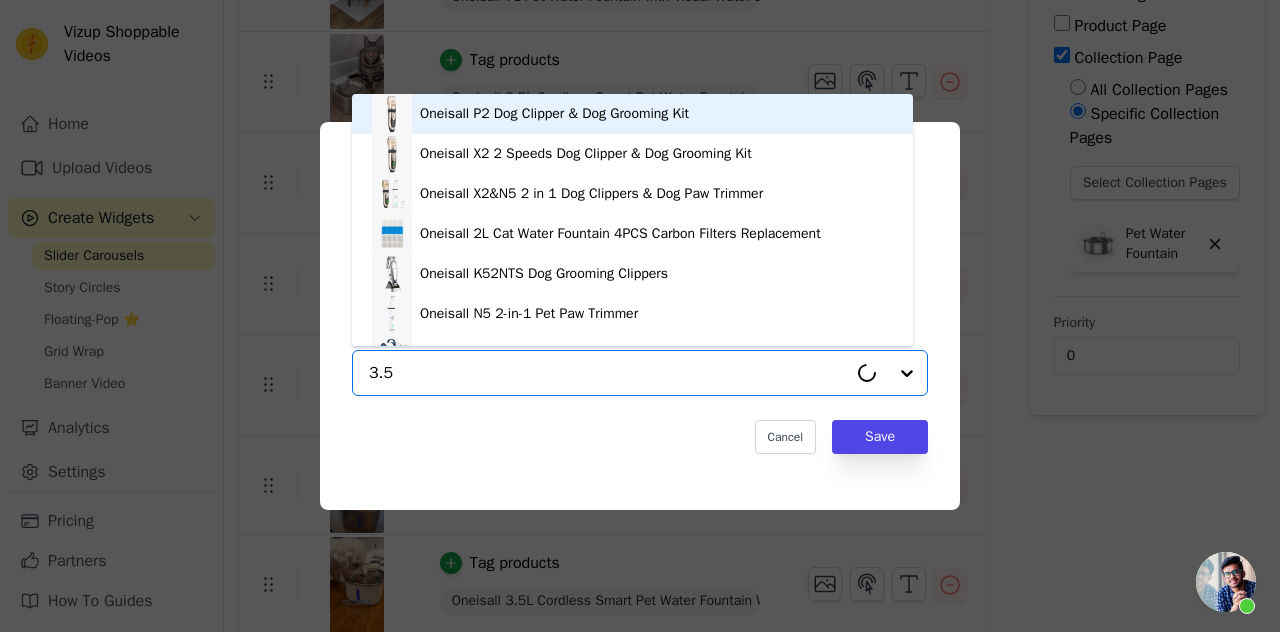 type on "3.5L" 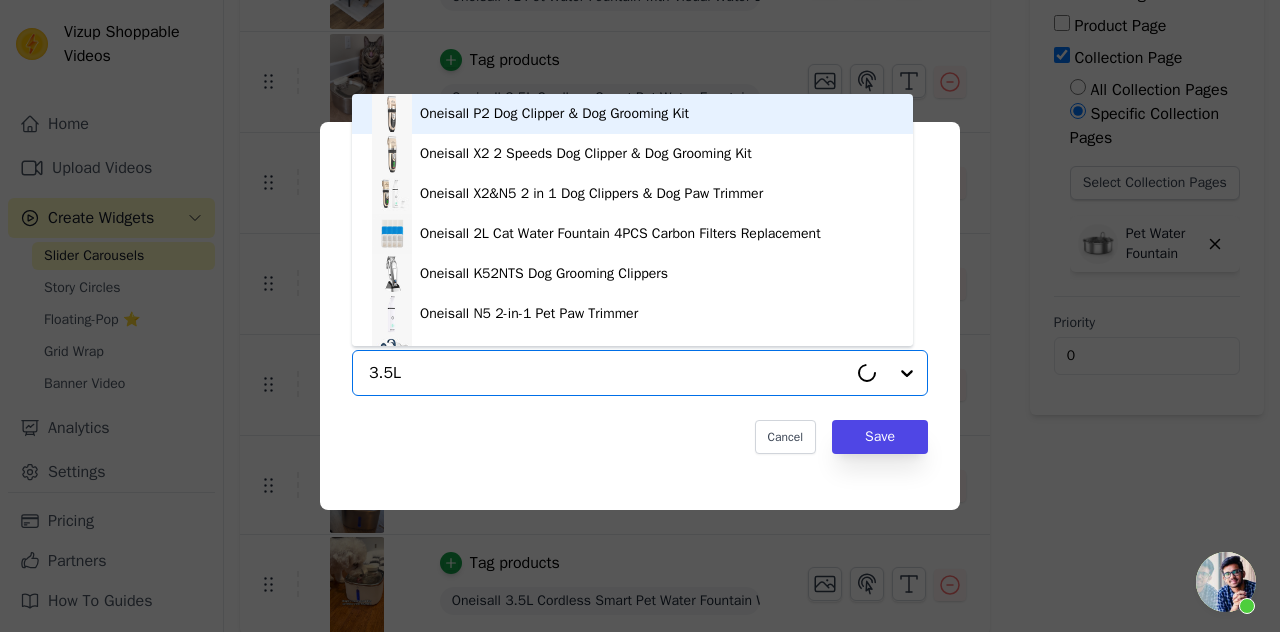 scroll, scrollTop: 28, scrollLeft: 0, axis: vertical 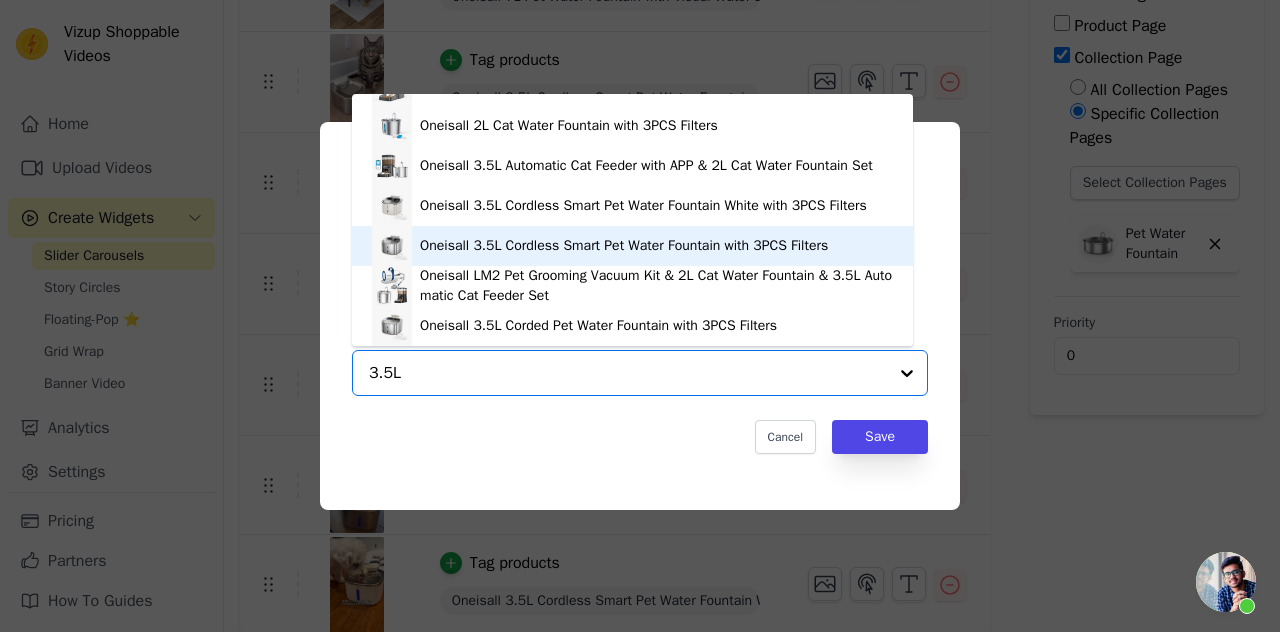 click on "Oneisall 3.5L Cordless Smart Pet Water Fountain with 3PCS Filters" at bounding box center [624, 246] 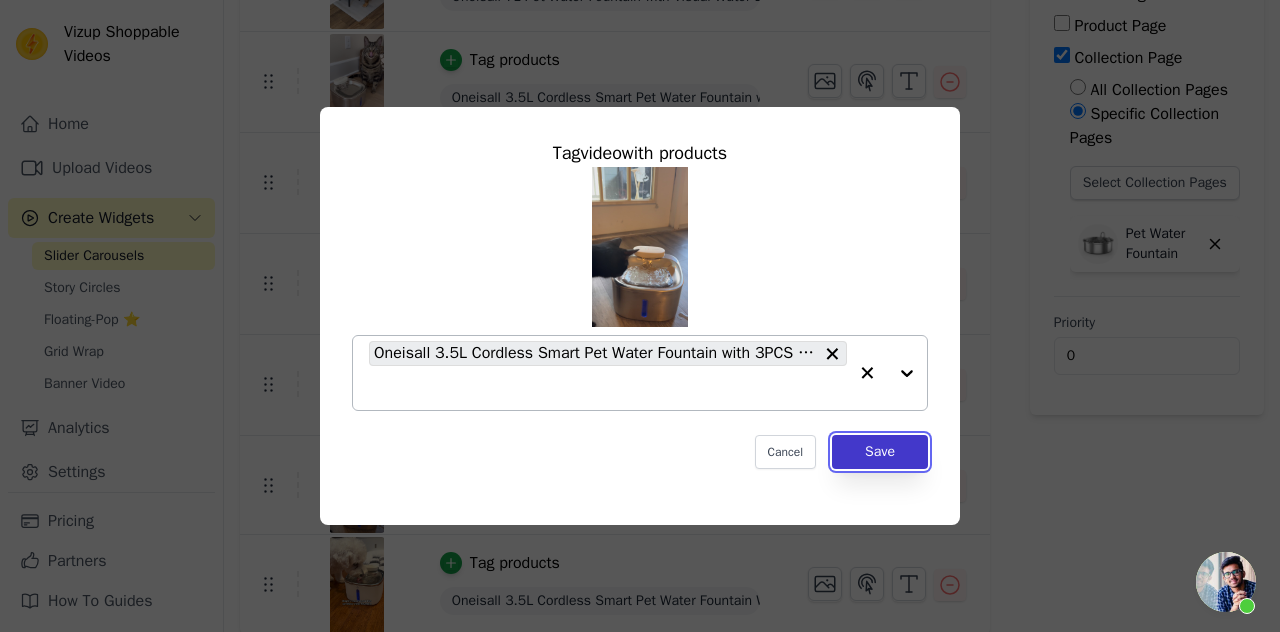 click on "Save" at bounding box center (880, 452) 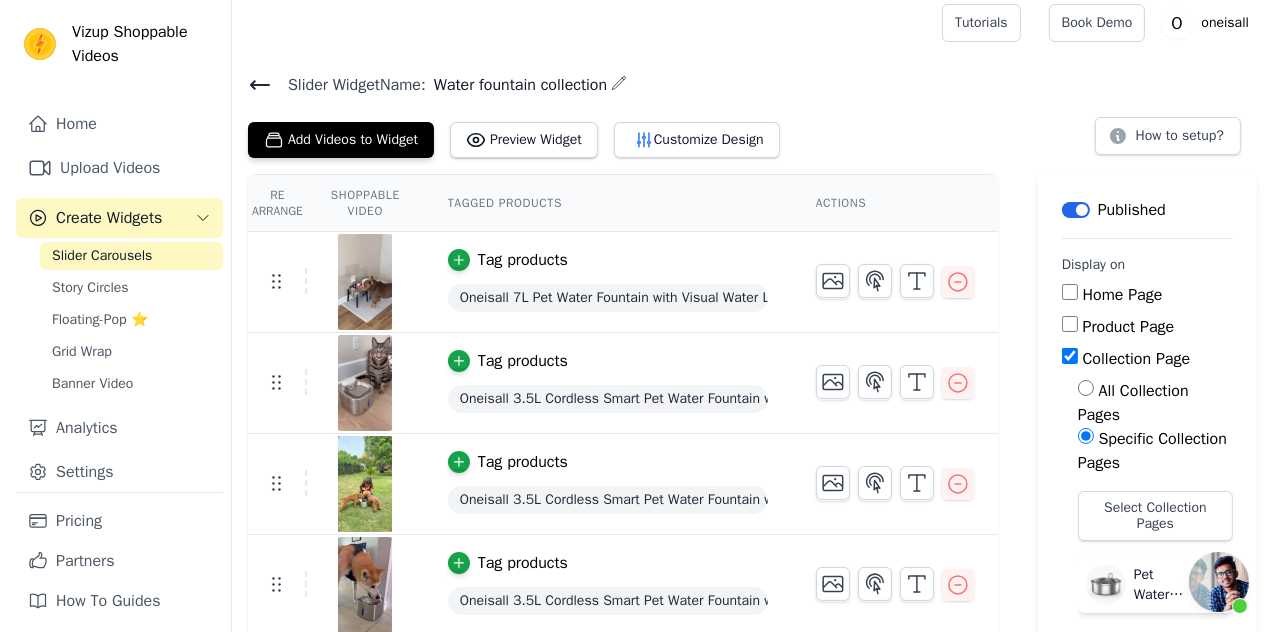 scroll, scrollTop: 0, scrollLeft: 0, axis: both 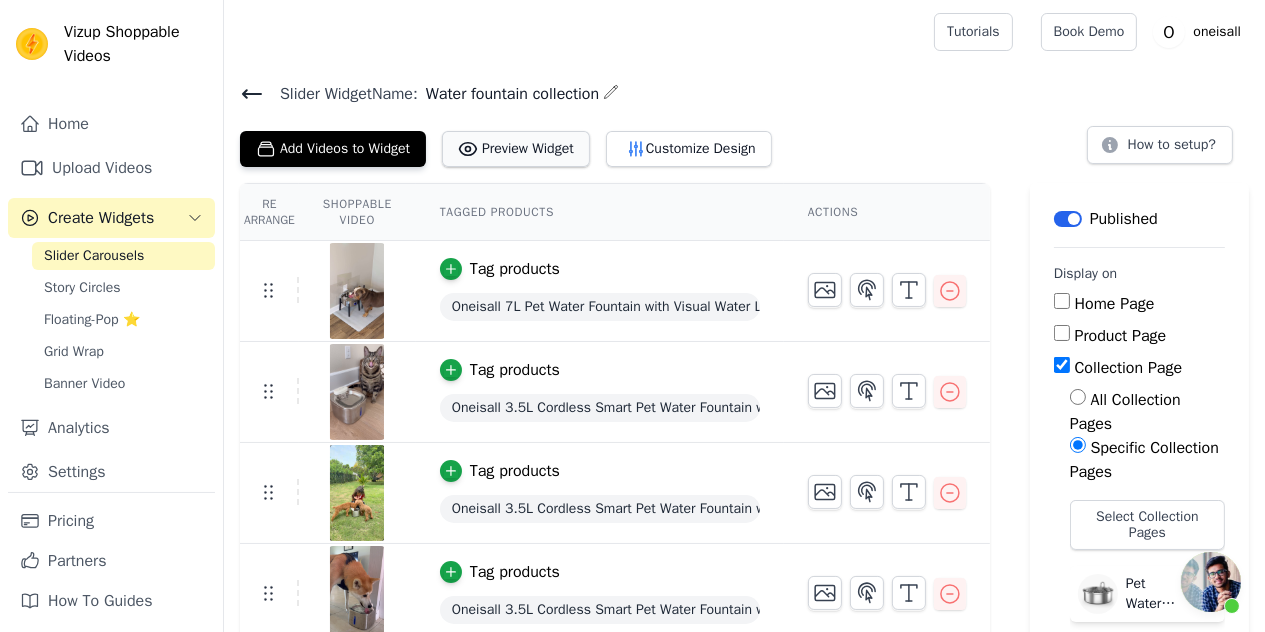click on "Preview Widget" at bounding box center [516, 149] 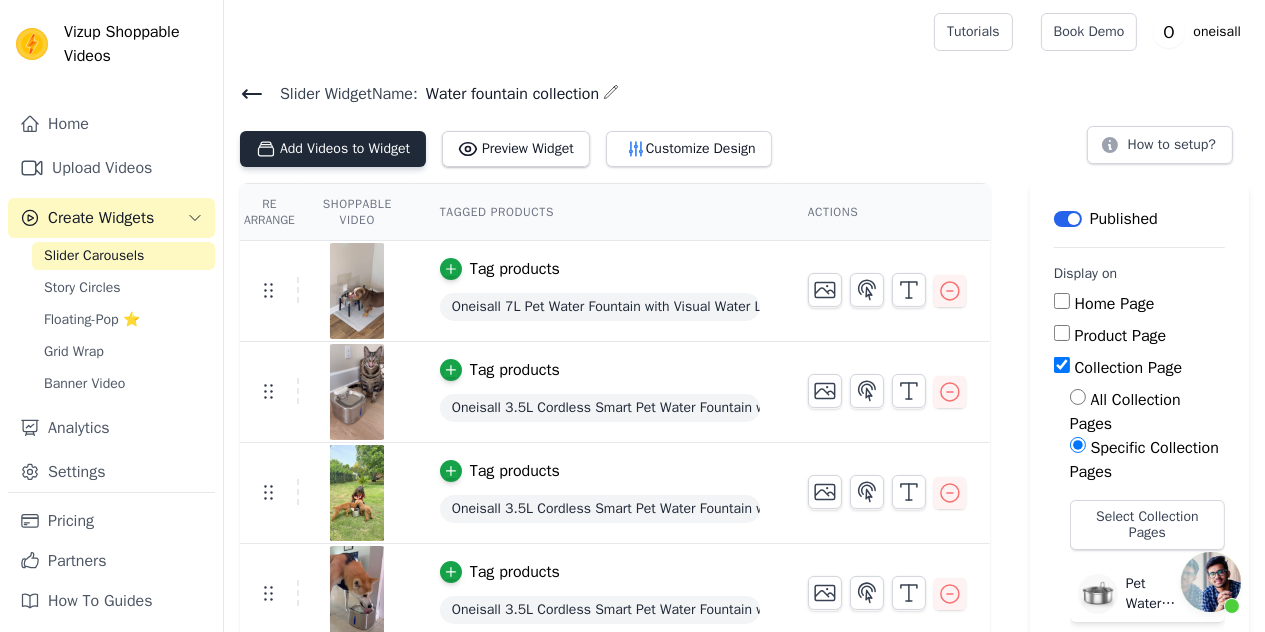 click on "Add Videos to Widget" at bounding box center [333, 149] 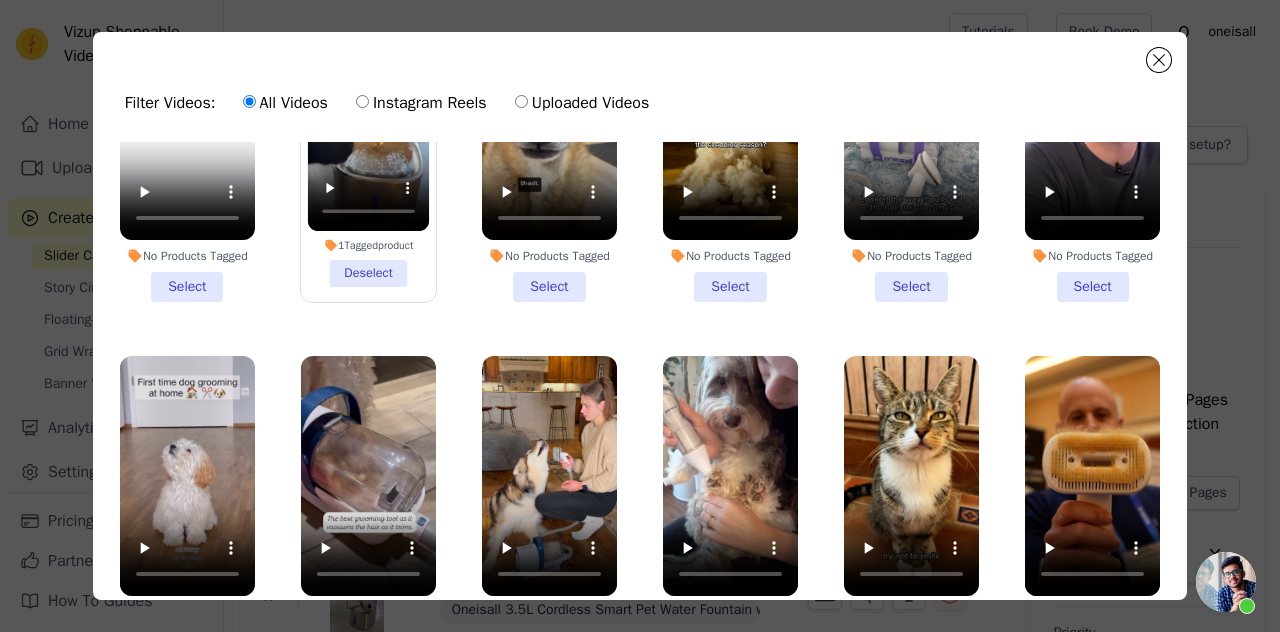 scroll, scrollTop: 4400, scrollLeft: 0, axis: vertical 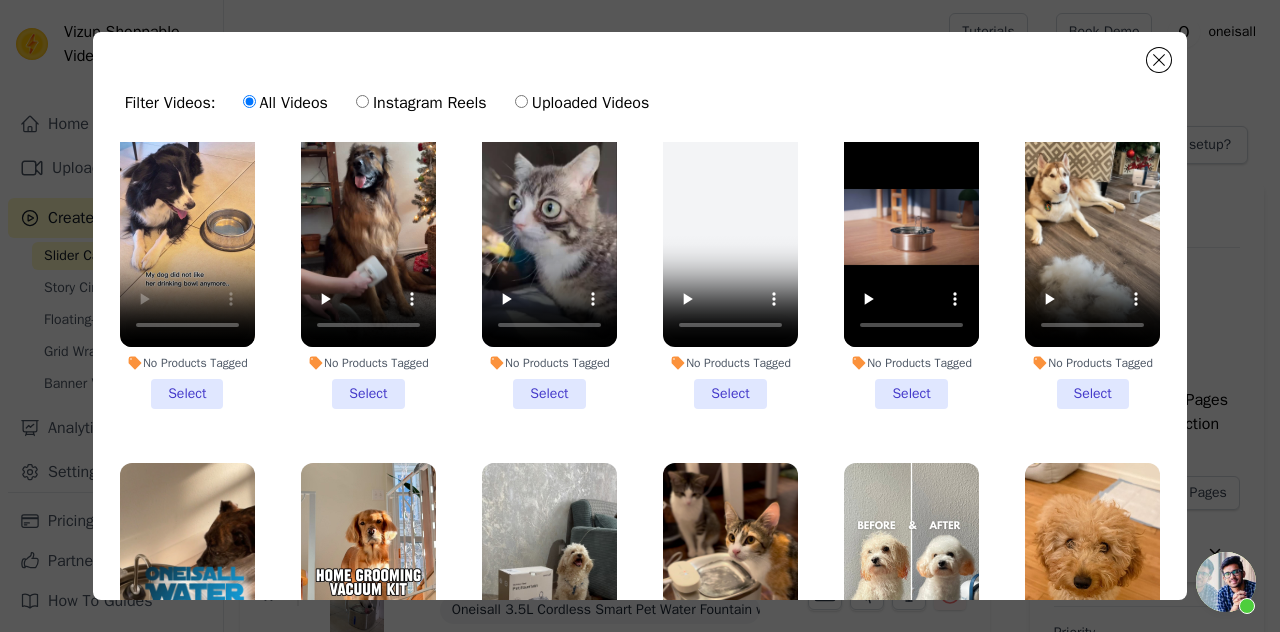 click on "No Products Tagged     Select" at bounding box center [187, 258] 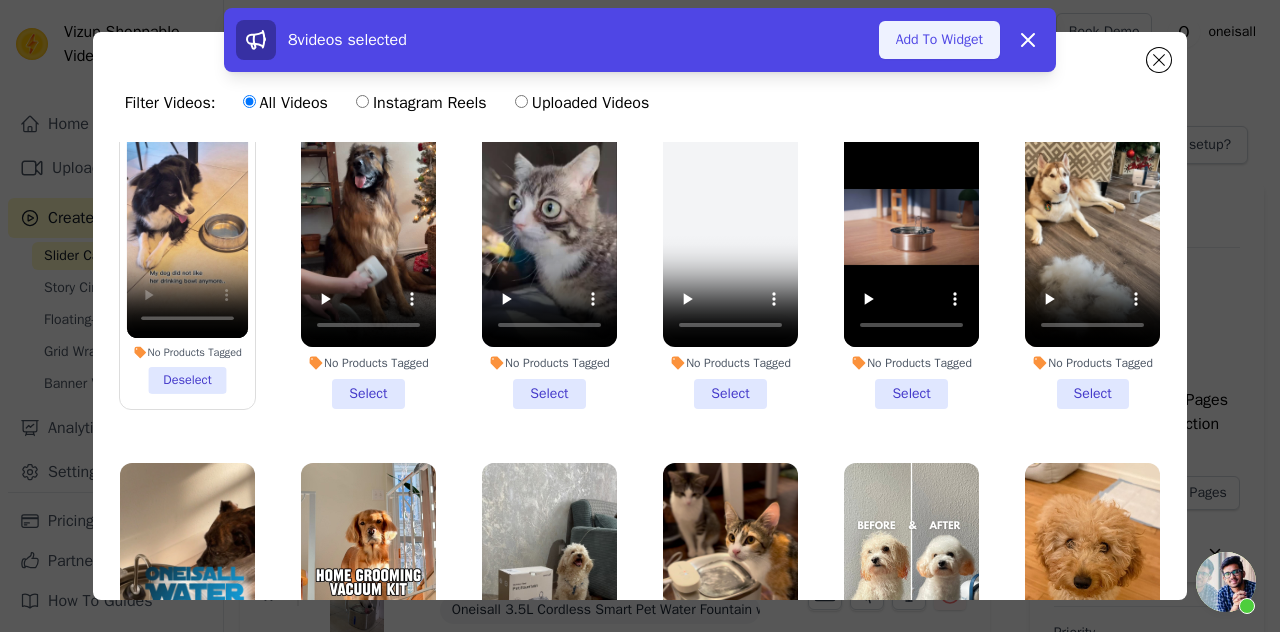 click on "Add To Widget" at bounding box center [939, 40] 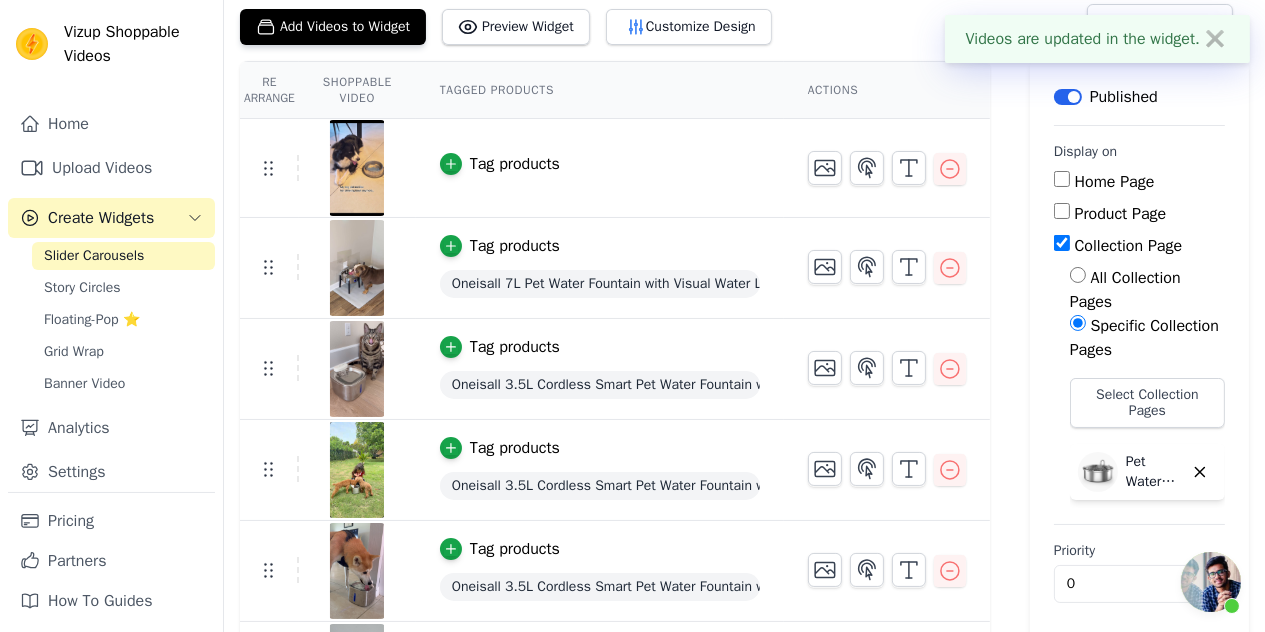 scroll, scrollTop: 110, scrollLeft: 0, axis: vertical 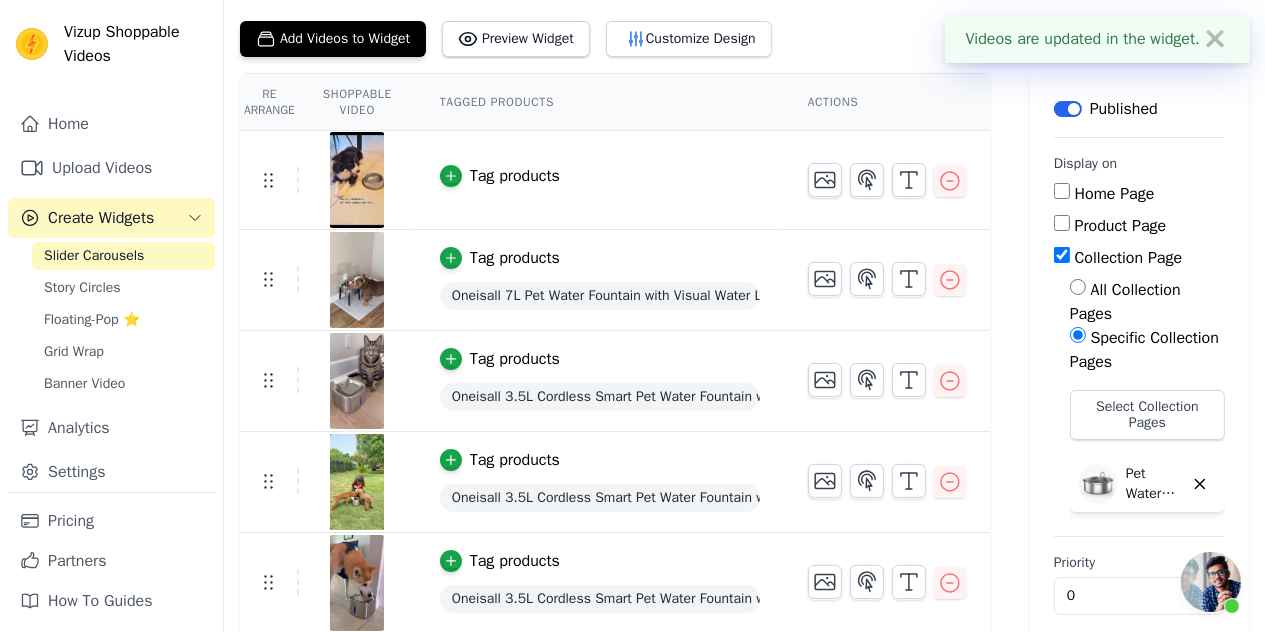 click on "Tag products" at bounding box center [515, 176] 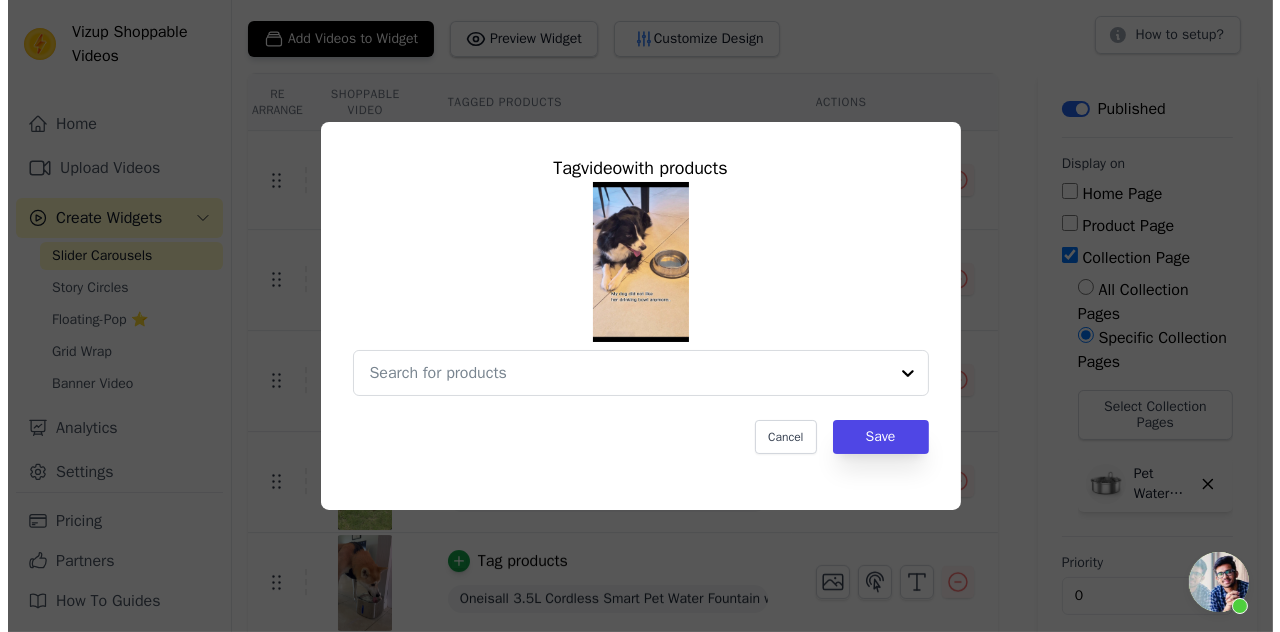 scroll, scrollTop: 0, scrollLeft: 0, axis: both 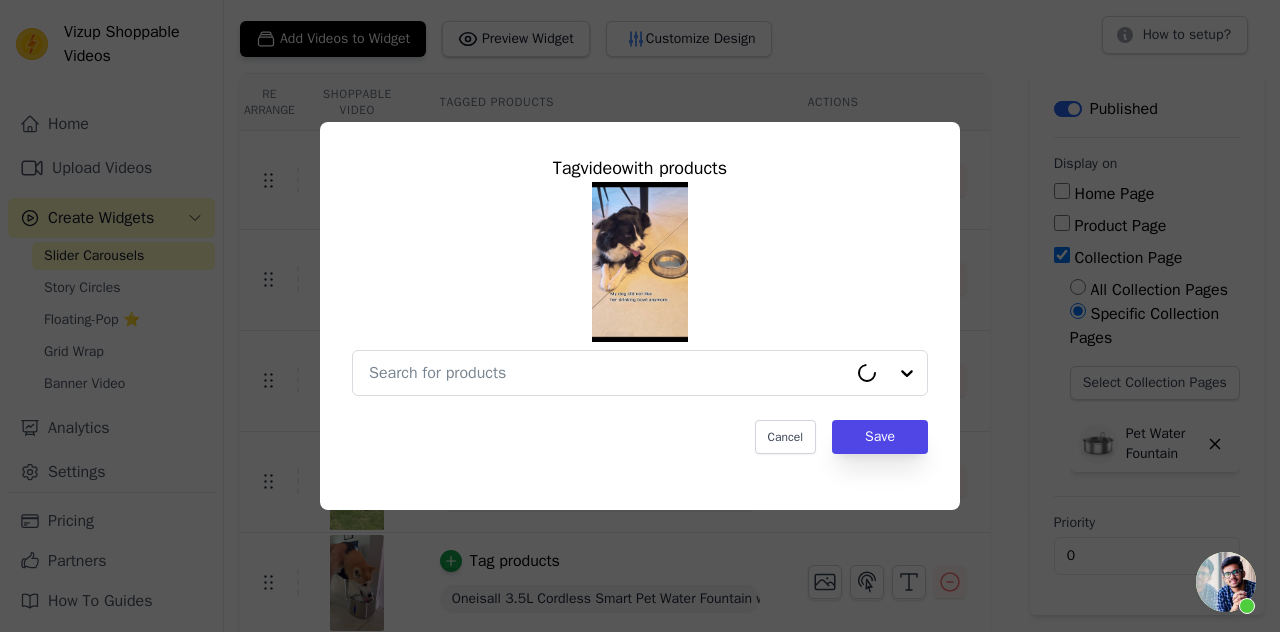 click on "Tag  video  with products                         Cancel   Save" at bounding box center [640, 304] 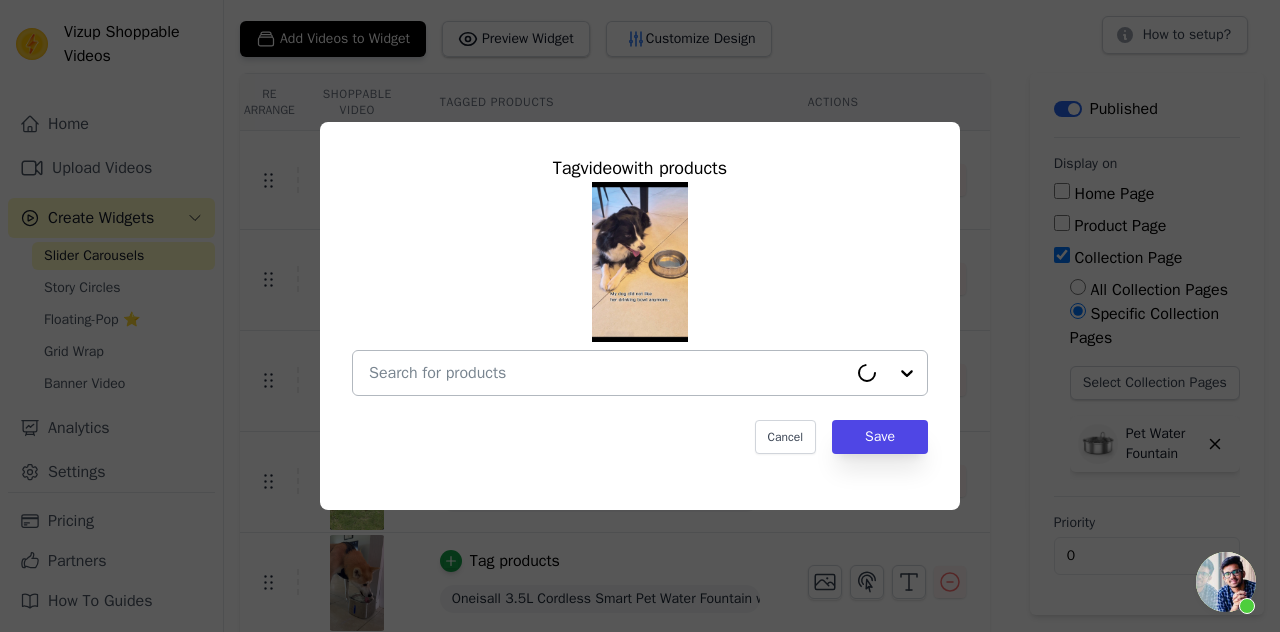click at bounding box center (608, 373) 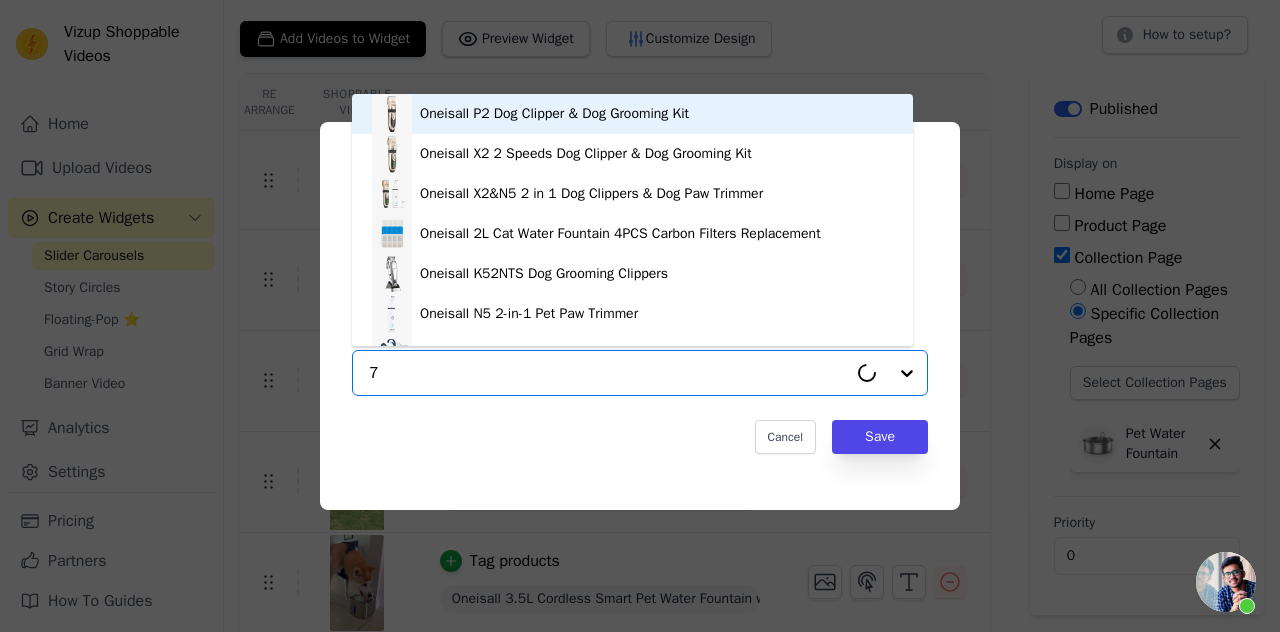 type on "7L" 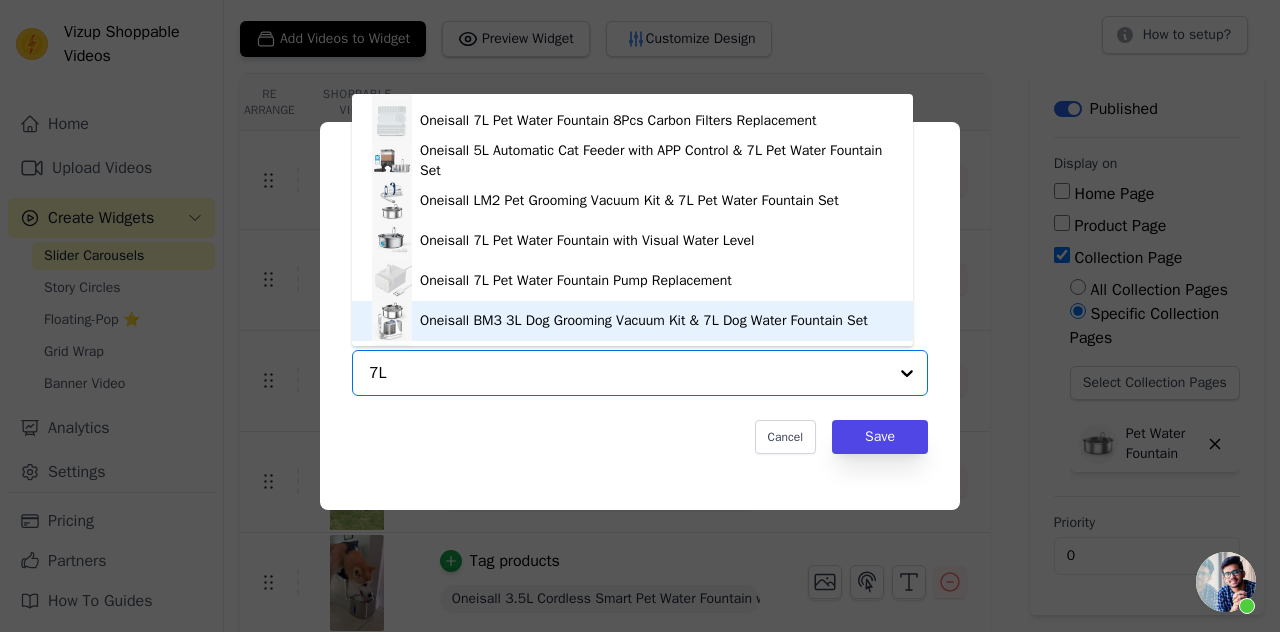 scroll, scrollTop: 0, scrollLeft: 0, axis: both 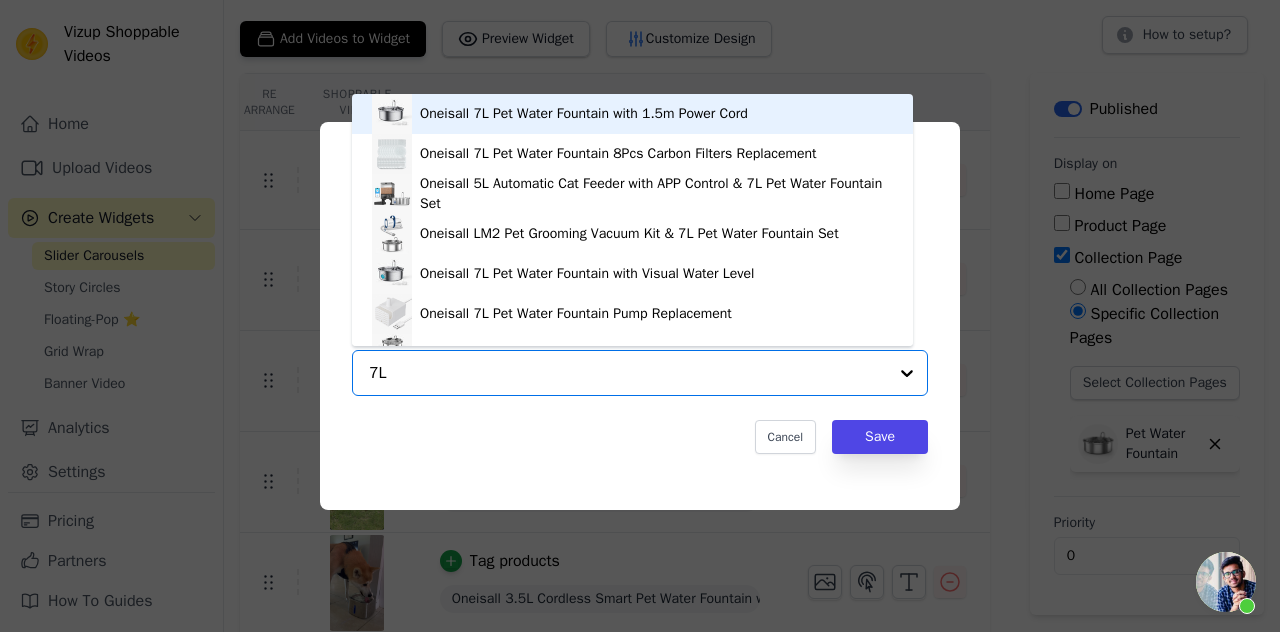 click on "Oneisall 7L Pet Water Fountain with 1.5m Power Cord" at bounding box center (584, 114) 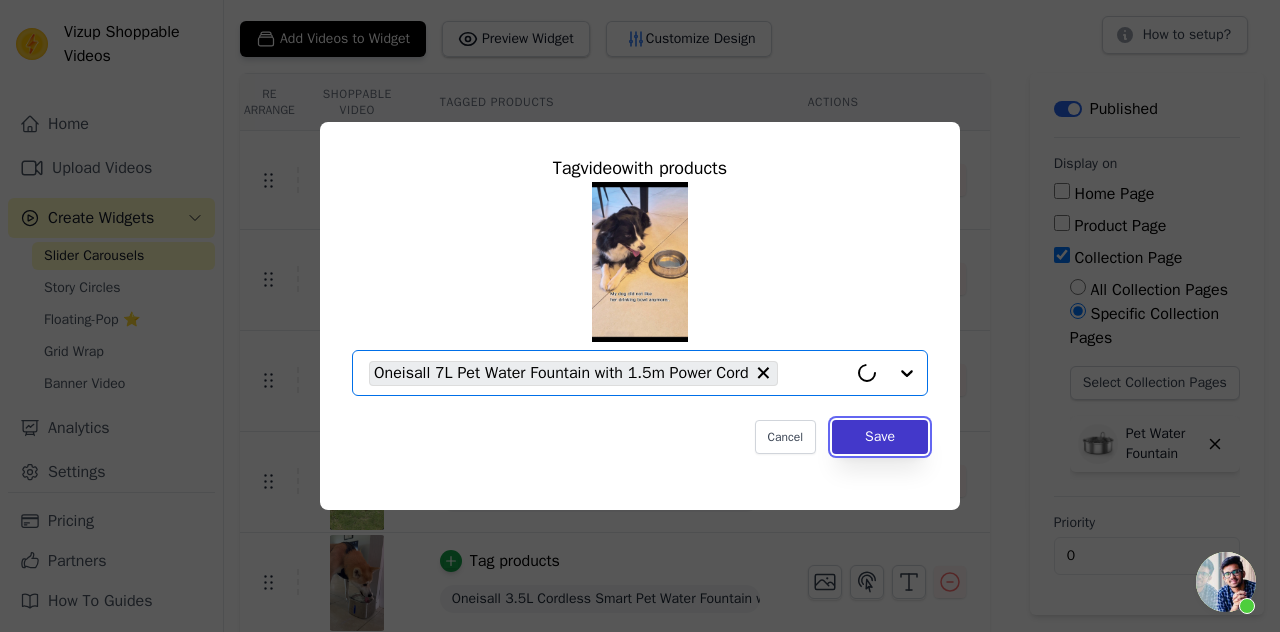 click on "Save" at bounding box center [880, 437] 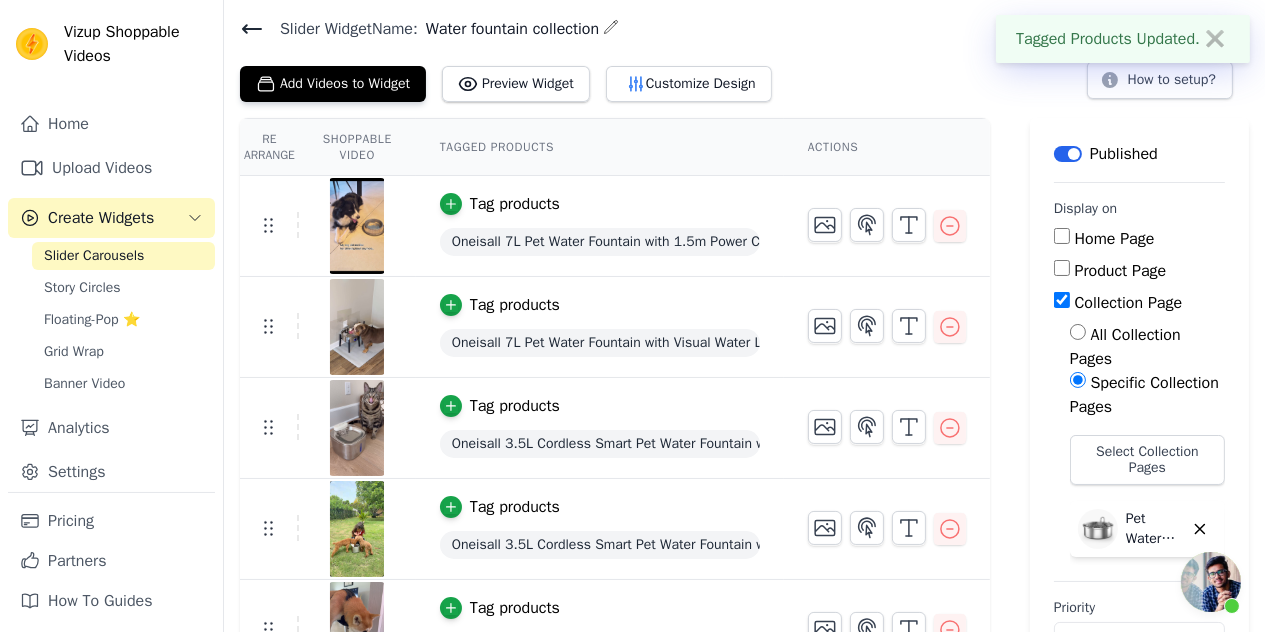 scroll, scrollTop: 110, scrollLeft: 0, axis: vertical 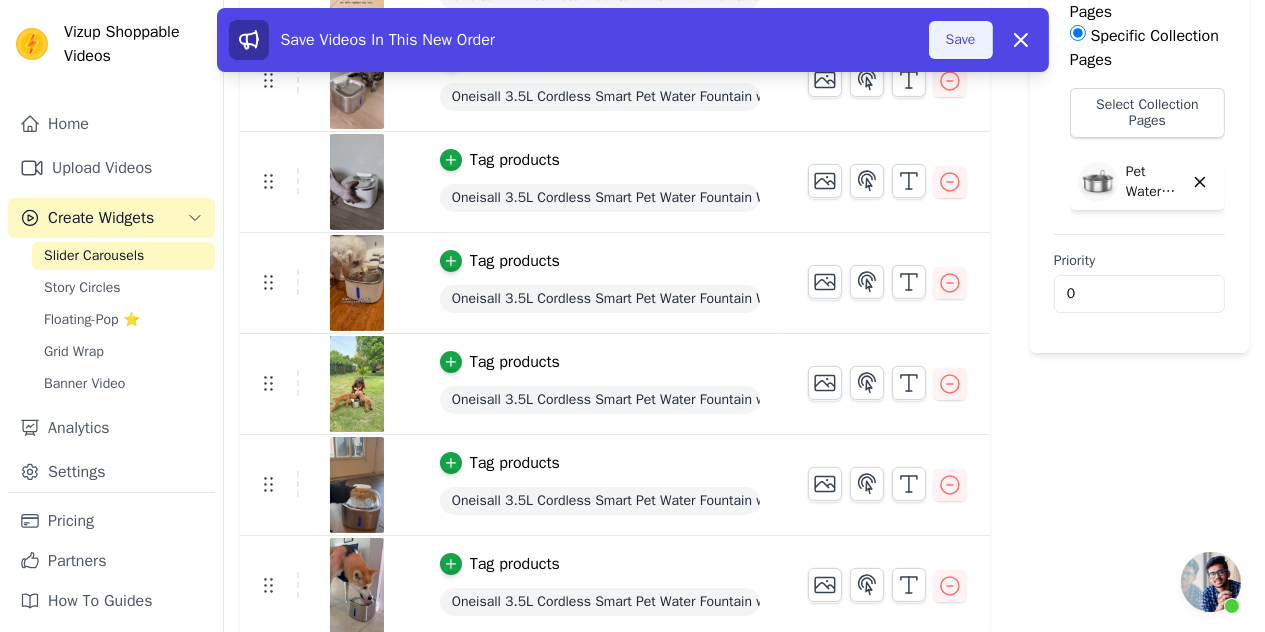 click on "Save" at bounding box center (961, 40) 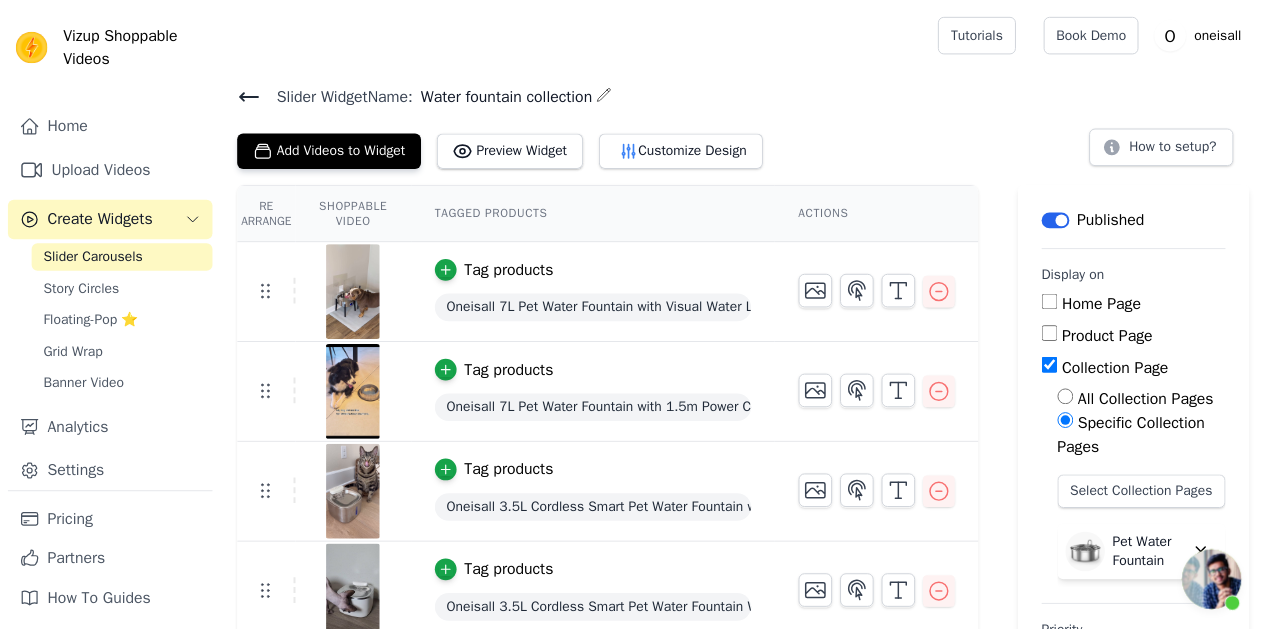 scroll, scrollTop: 0, scrollLeft: 0, axis: both 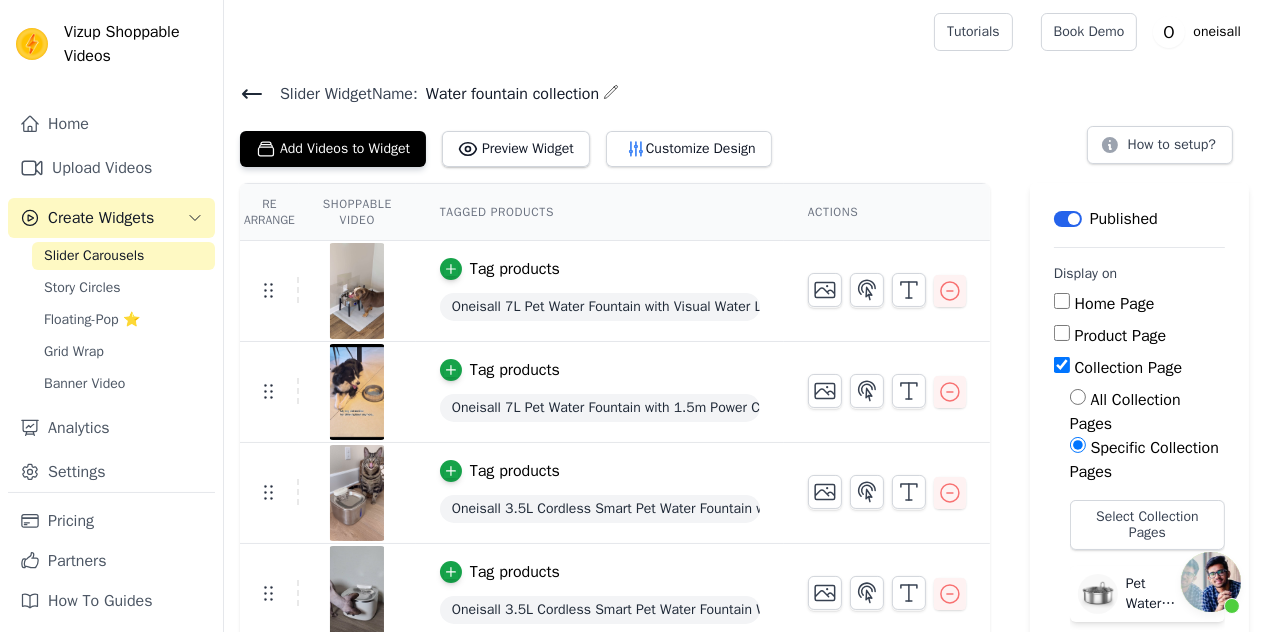 click 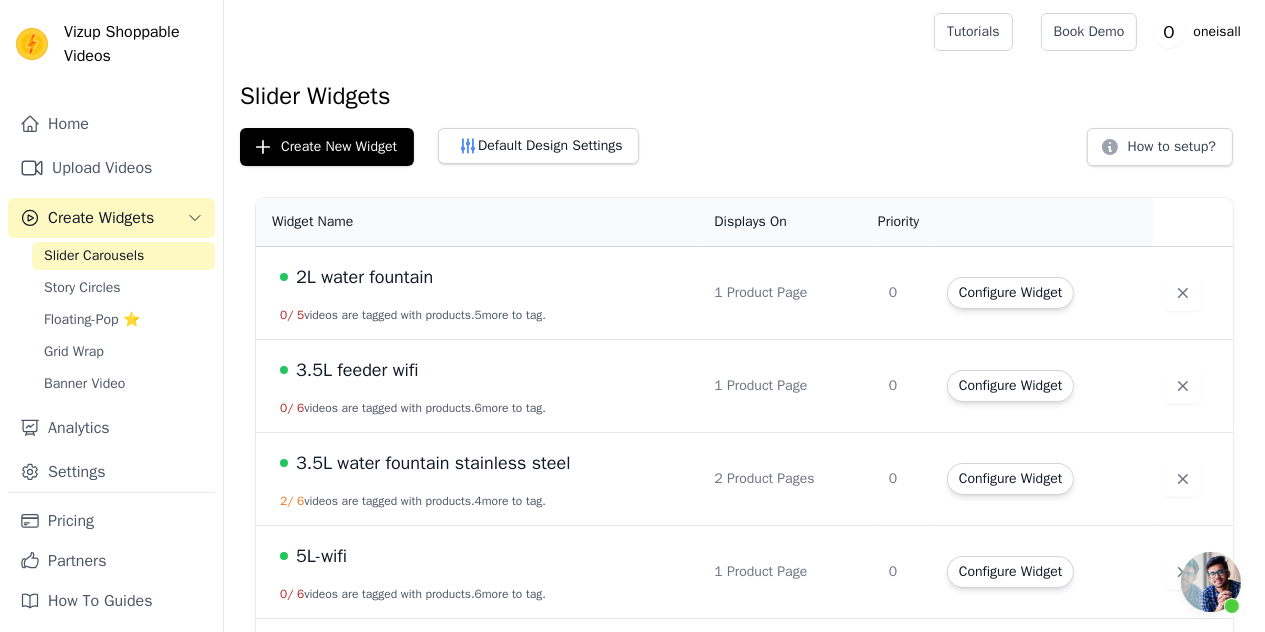 click on "Slider Widgets
Create New Widget       Default Design Settings
How to setup?     Widget Name   Displays On   Priority   Actions     2L water fountain   0  /   5  videos are tagged with products.
5  more to tag.       1 Product Page     0   Configure Widget       3.5L feeder wifi   0  /   6  videos are tagged with products.
6  more to tag.       1 Product Page     0   Configure Widget       3.5L water fountain stainless steel   2  /   6  videos are tagged with products.
4  more to tag.       2 Product Pages     0   Configure Widget       5L-wifi   0  /   6  videos are tagged with products.
6  more to tag.       1 Product Page     0   Configure Widget       7L water fountain   1  /   7  videos are tagged with products.
6  more to tag.       1 Product Page     0   Configure Widget       Cozy C1   4  /   10  videos are tagged with products.
6  more to tag.           0" at bounding box center (744, 666) 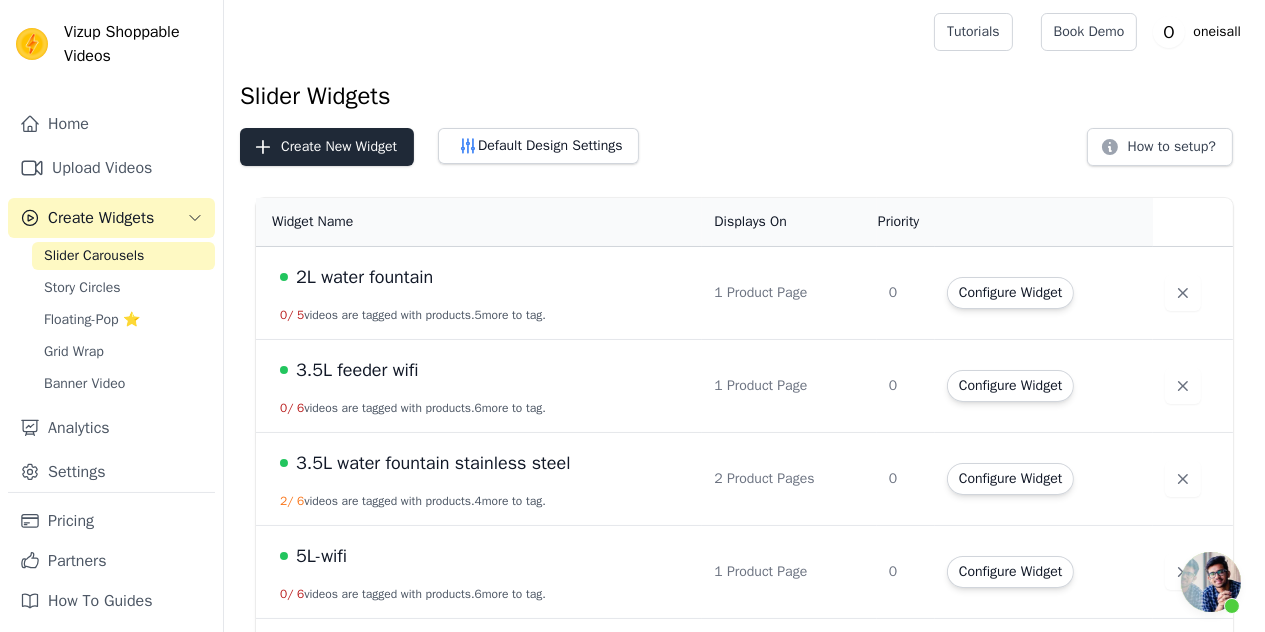 drag, startPoint x: 409, startPoint y: 123, endPoint x: 398, endPoint y: 130, distance: 13.038404 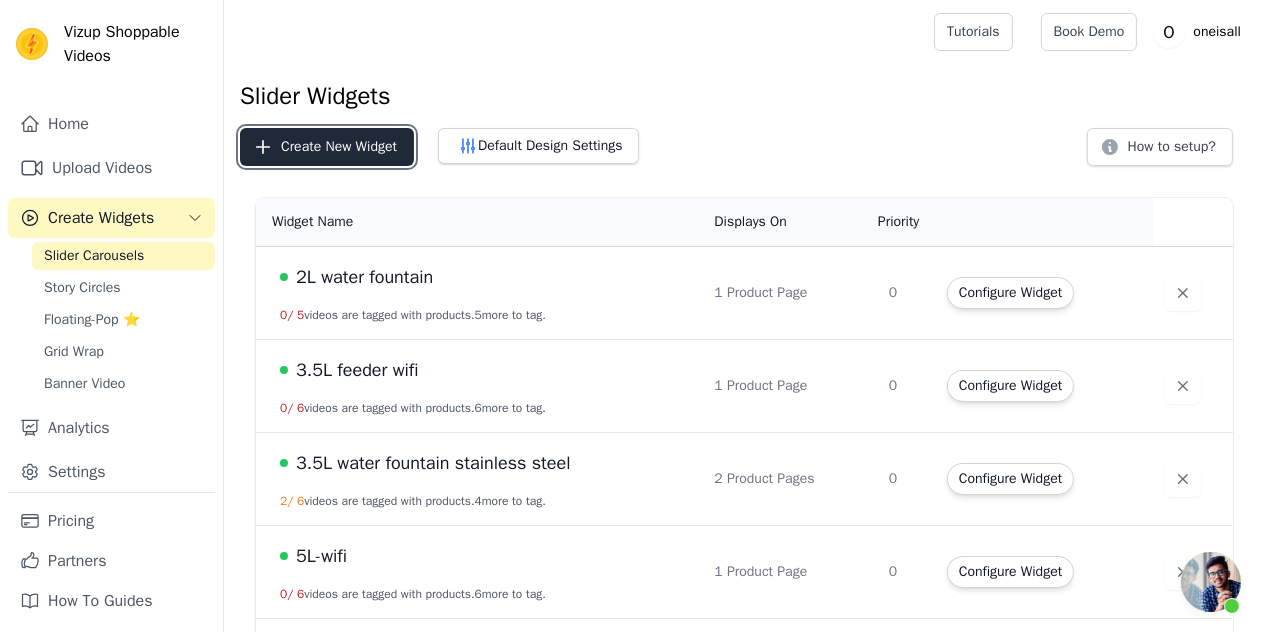click on "Create New Widget" at bounding box center (327, 147) 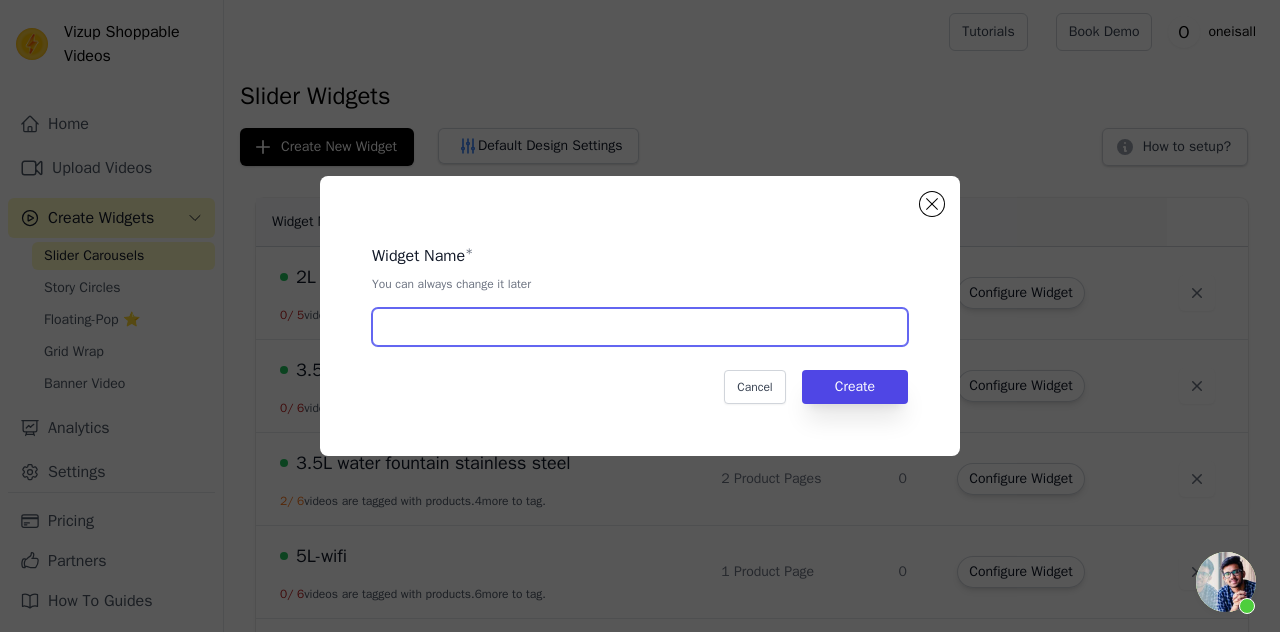 click at bounding box center [640, 327] 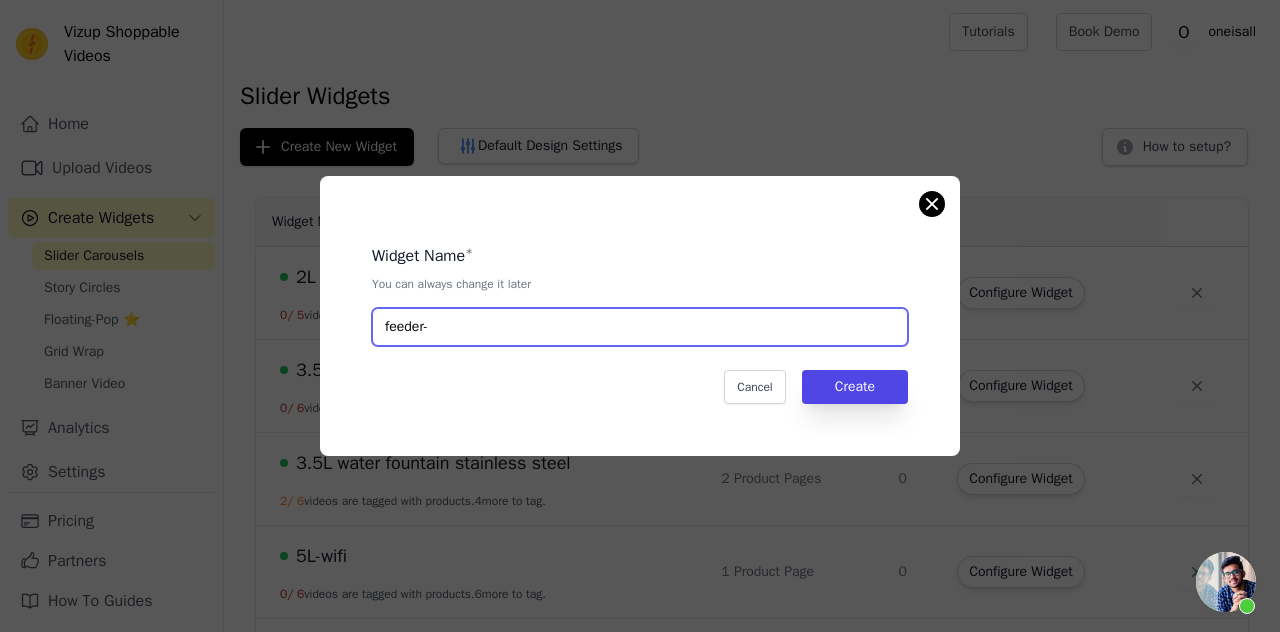 type on "feeder-" 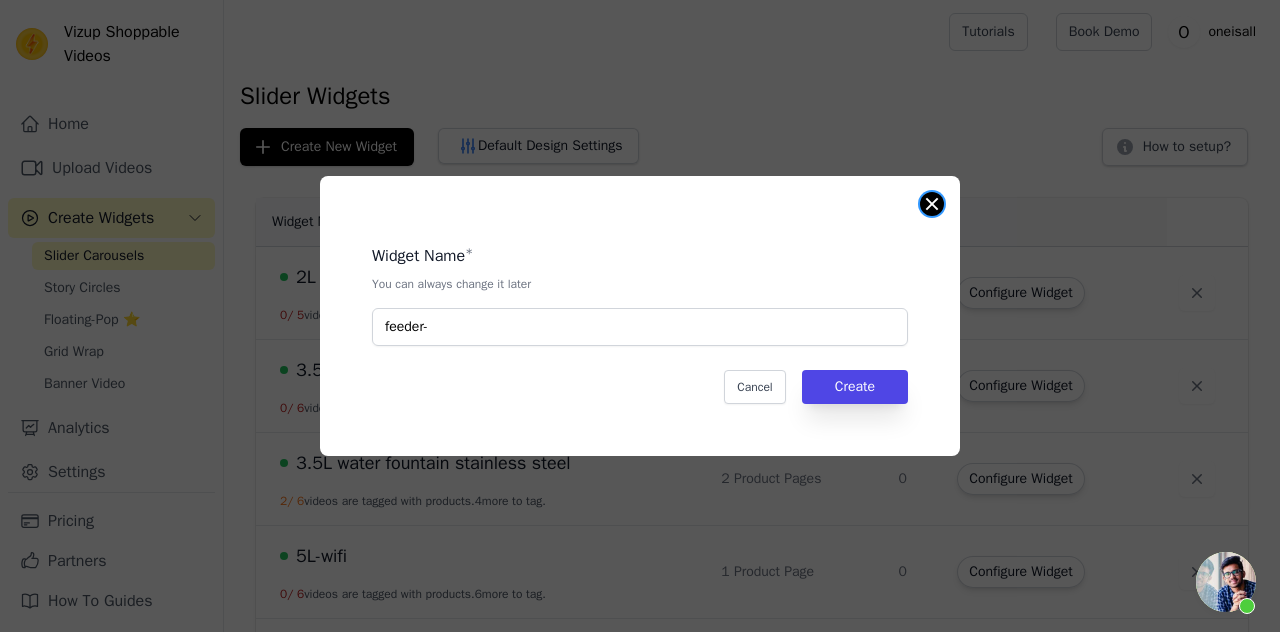 click at bounding box center [932, 204] 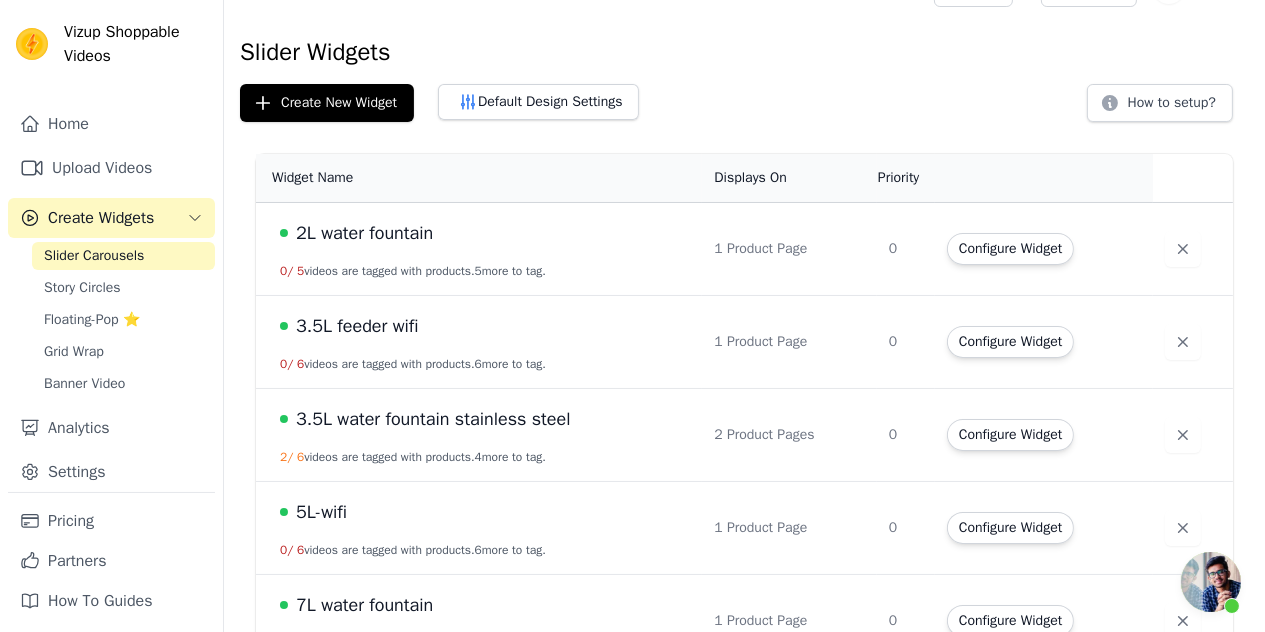 scroll, scrollTop: 39, scrollLeft: 0, axis: vertical 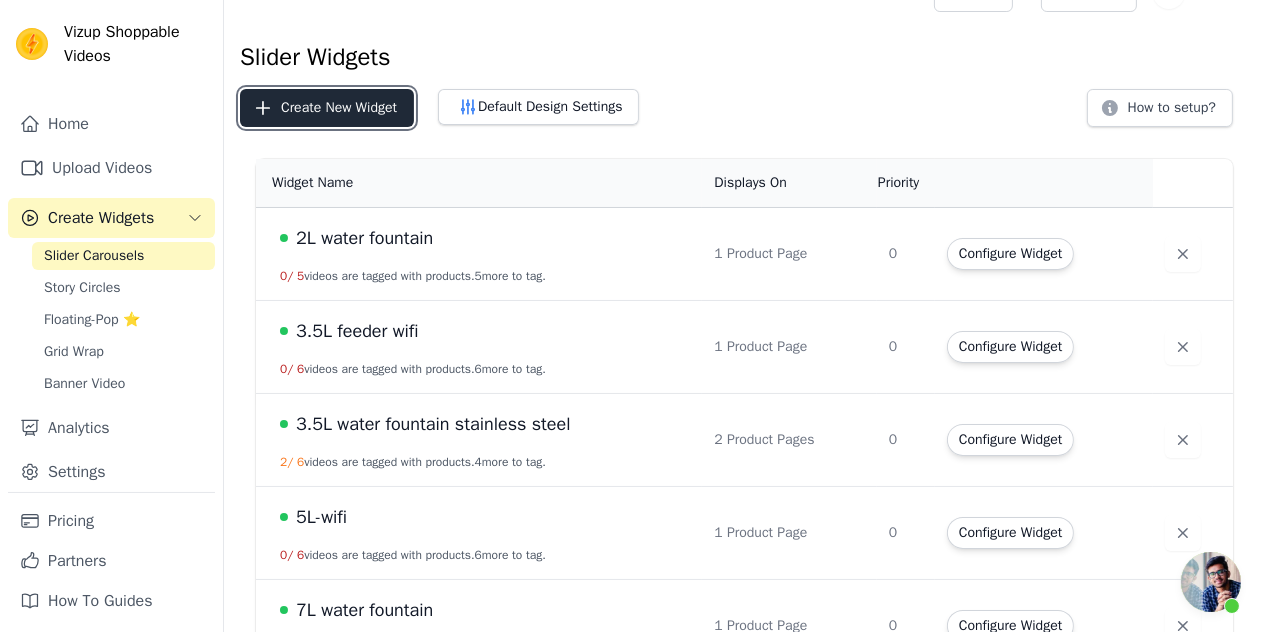 click on "Create New Widget" at bounding box center [327, 108] 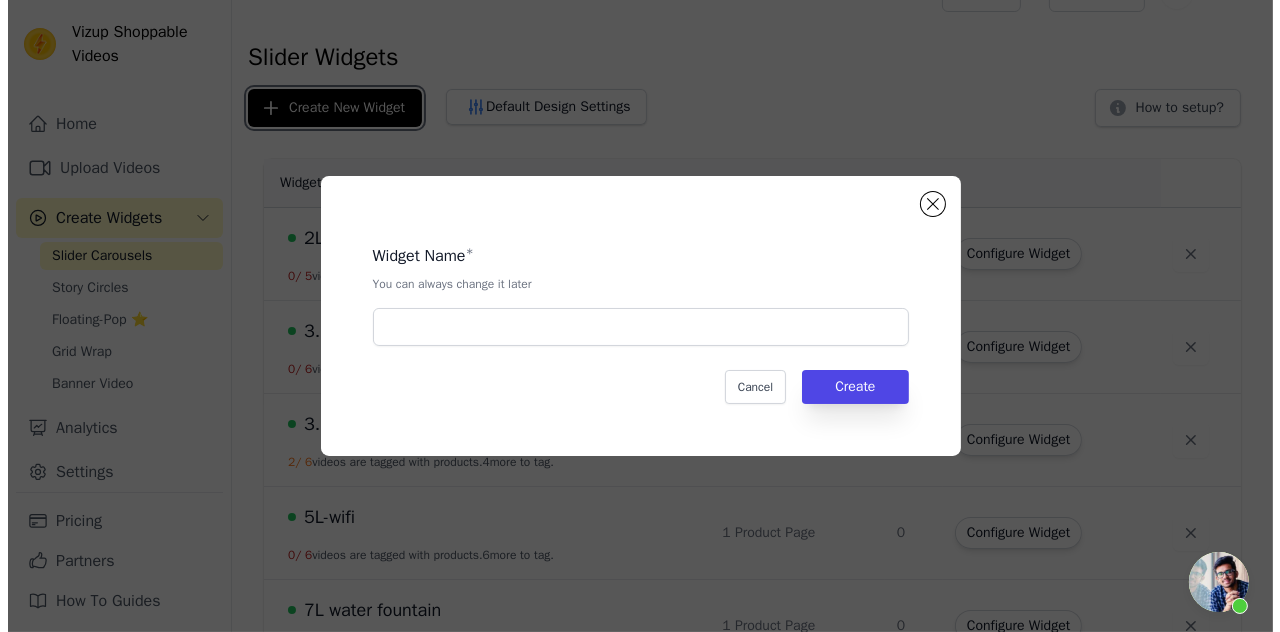 scroll, scrollTop: 0, scrollLeft: 0, axis: both 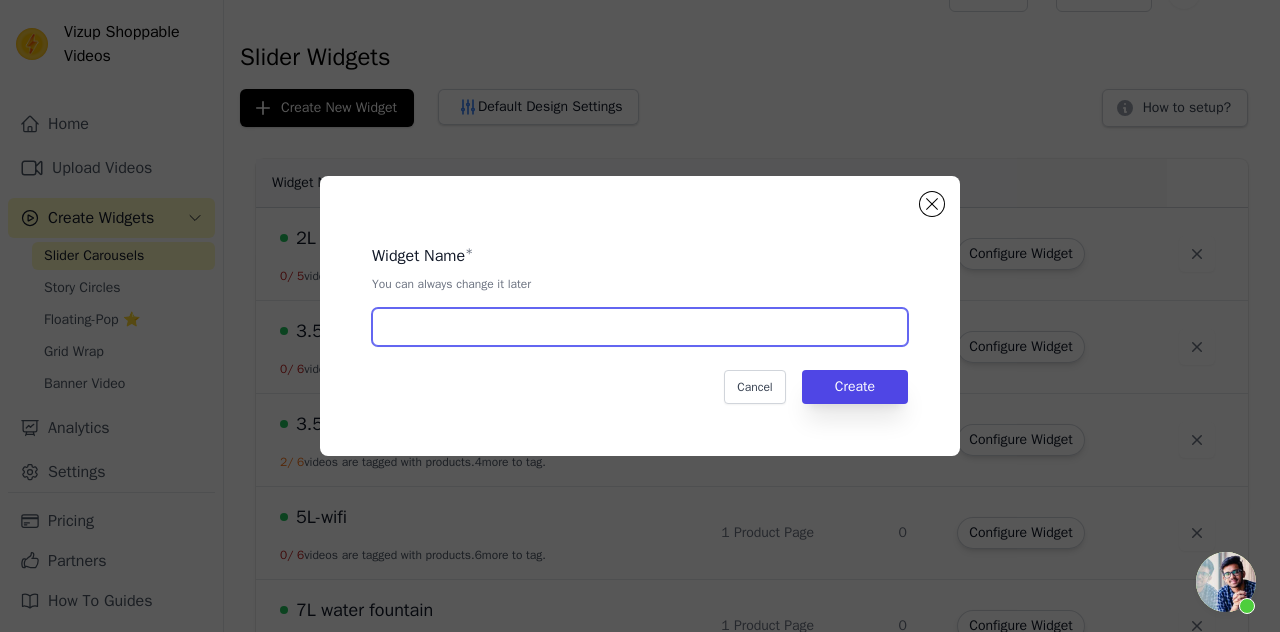 click at bounding box center (640, 327) 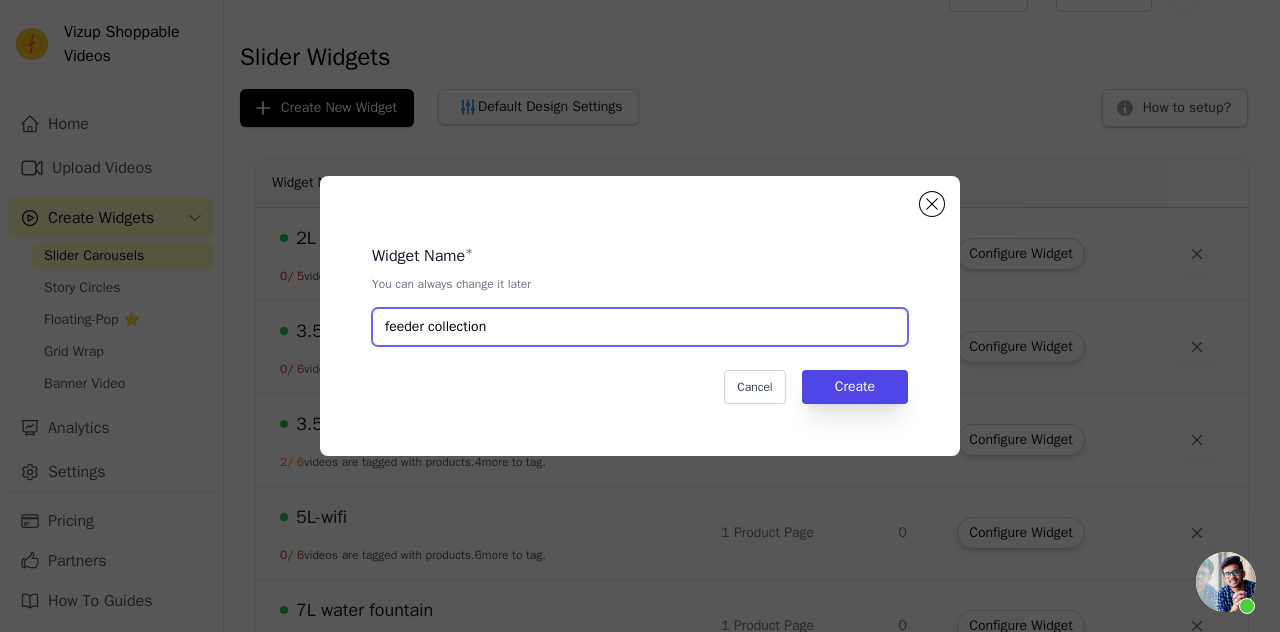 click on "feeder collection" at bounding box center [640, 327] 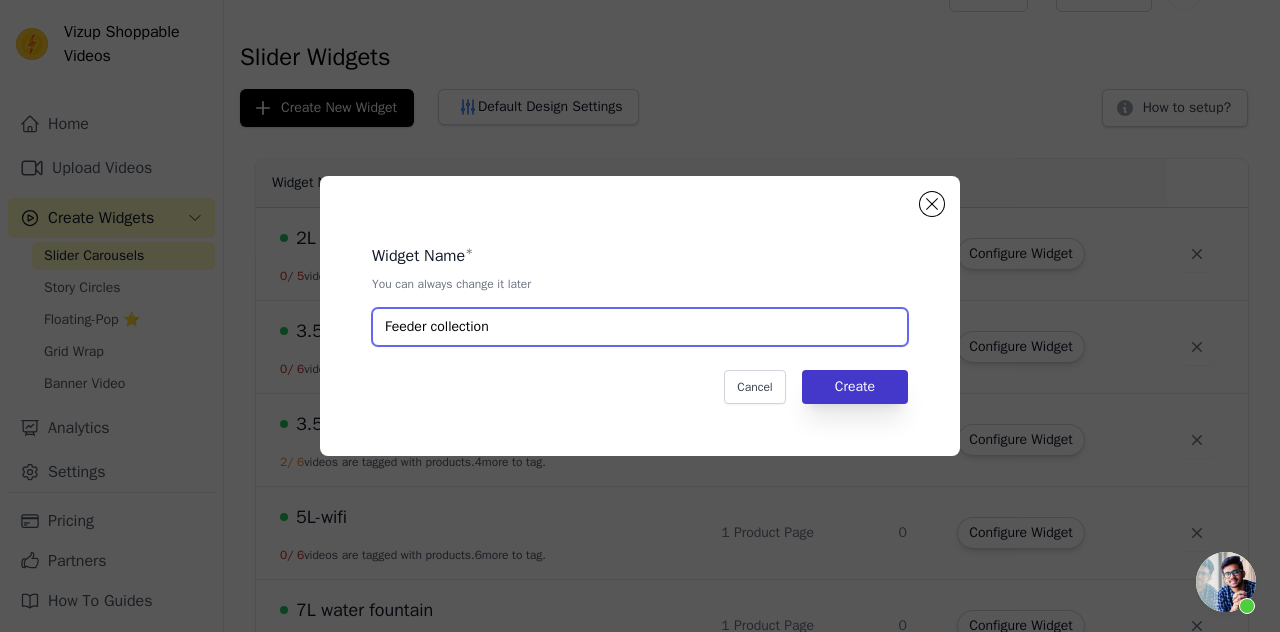 type on "Feeder collection" 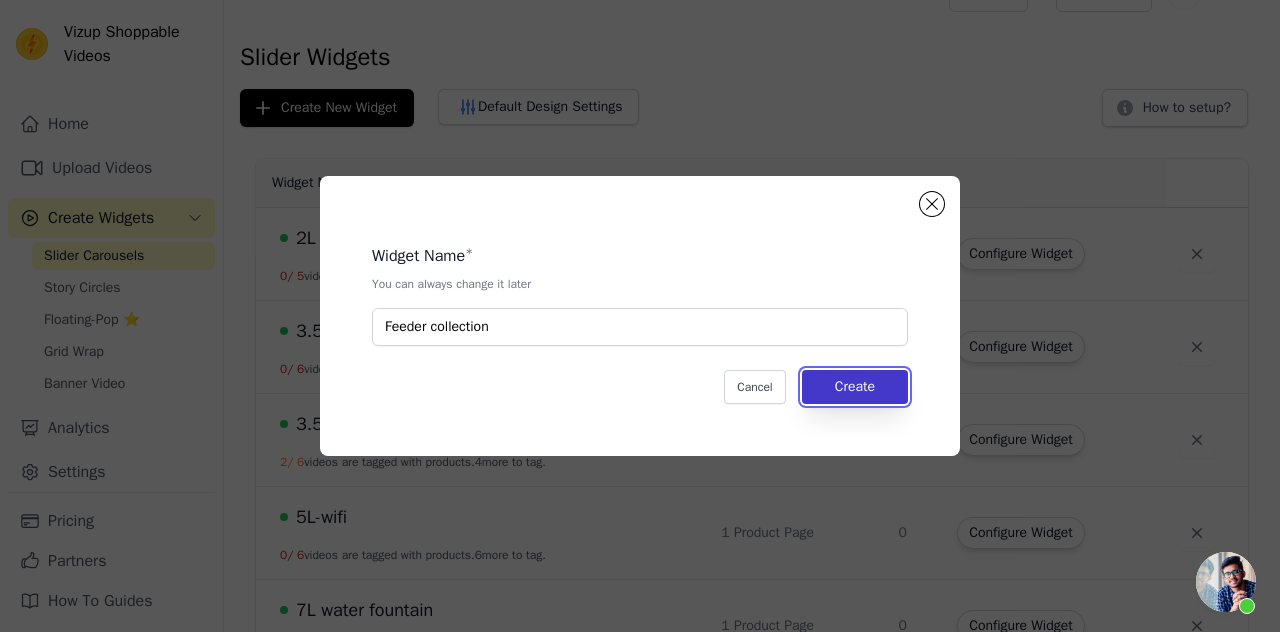 click on "Create" at bounding box center [855, 387] 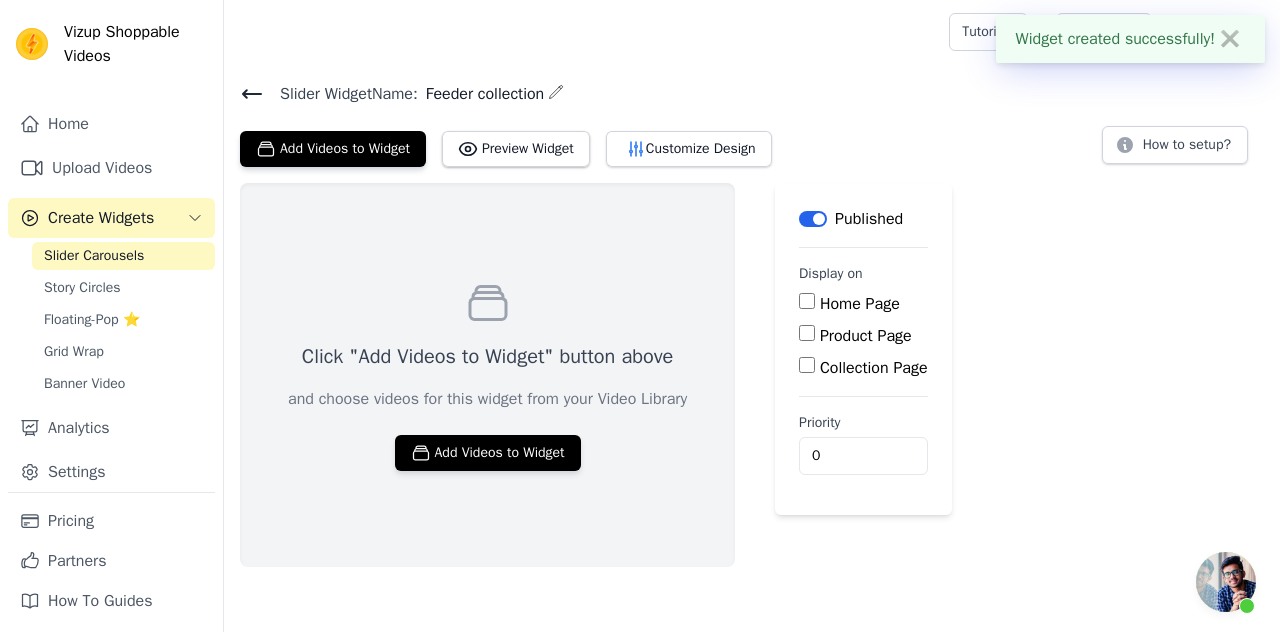 click on "Collection Page" at bounding box center (863, 368) 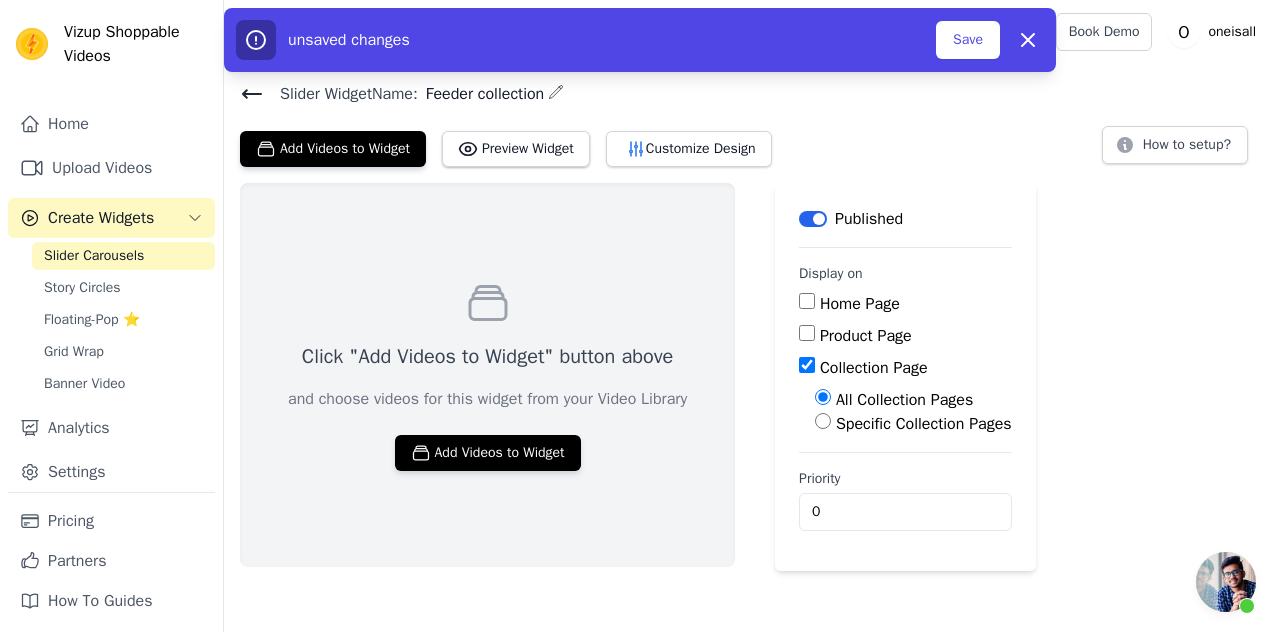 click on "Specific Collection Pages" at bounding box center [924, 424] 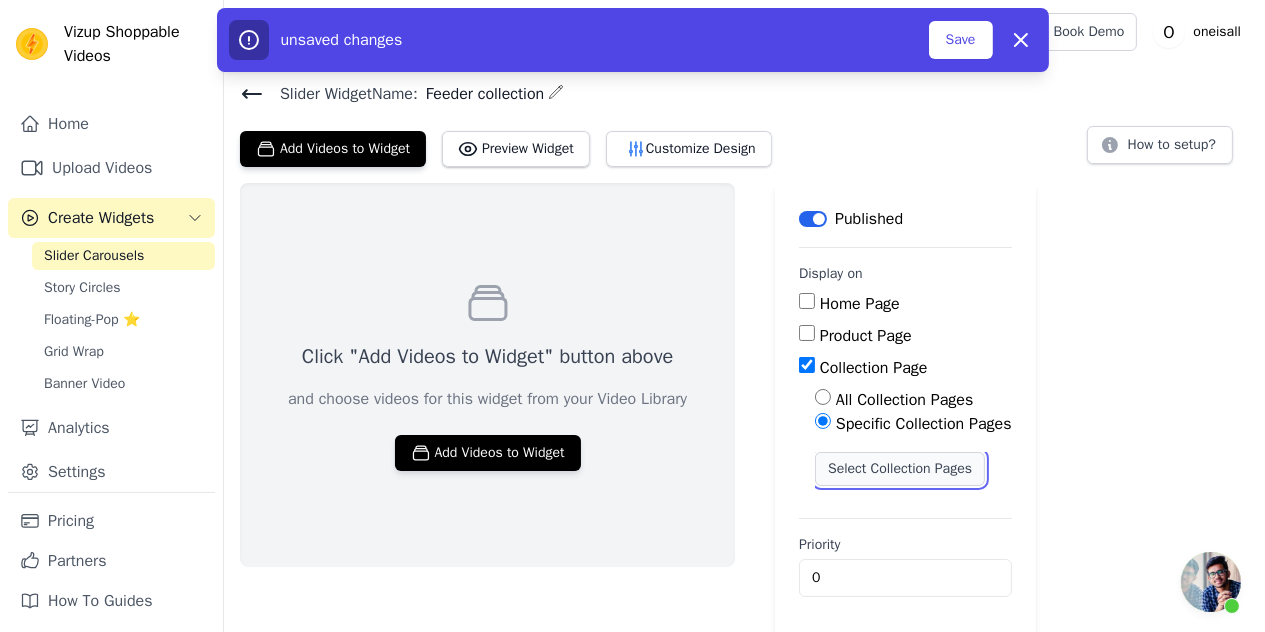 click on "Select Collection Pages" at bounding box center (900, 469) 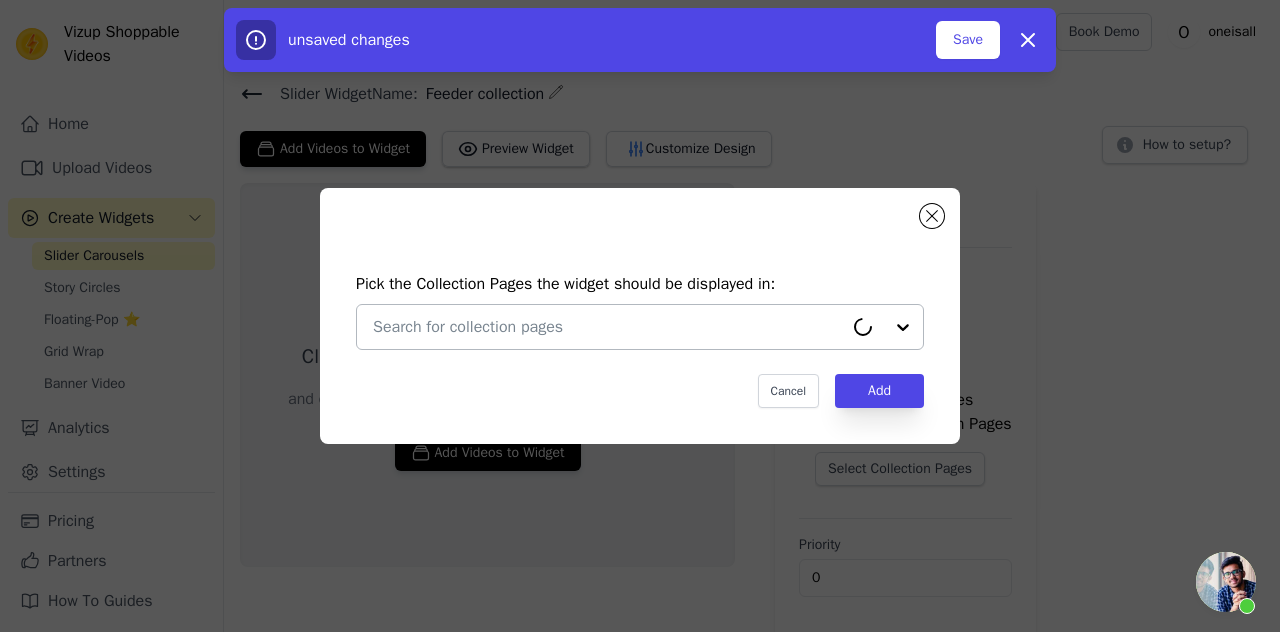 click at bounding box center (608, 327) 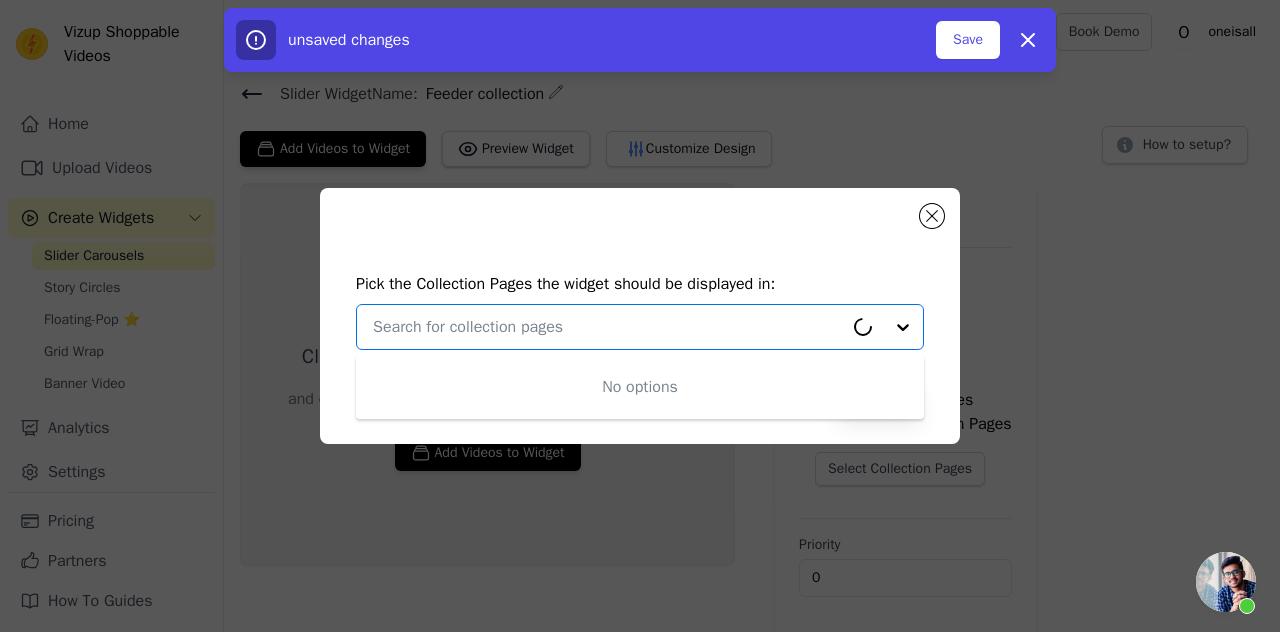 click on "Pick the Collection Pages the widget should be displayed in:     No options     Option undefined, selected.                     Cancel   Add" at bounding box center [640, 340] 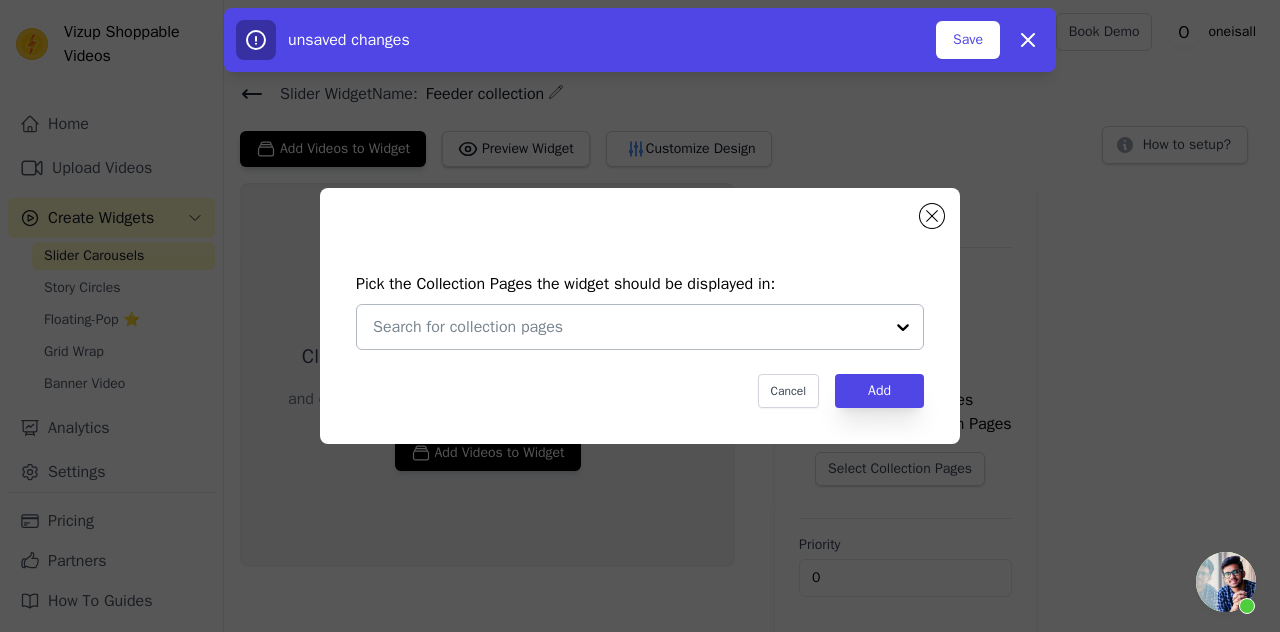 click at bounding box center (628, 327) 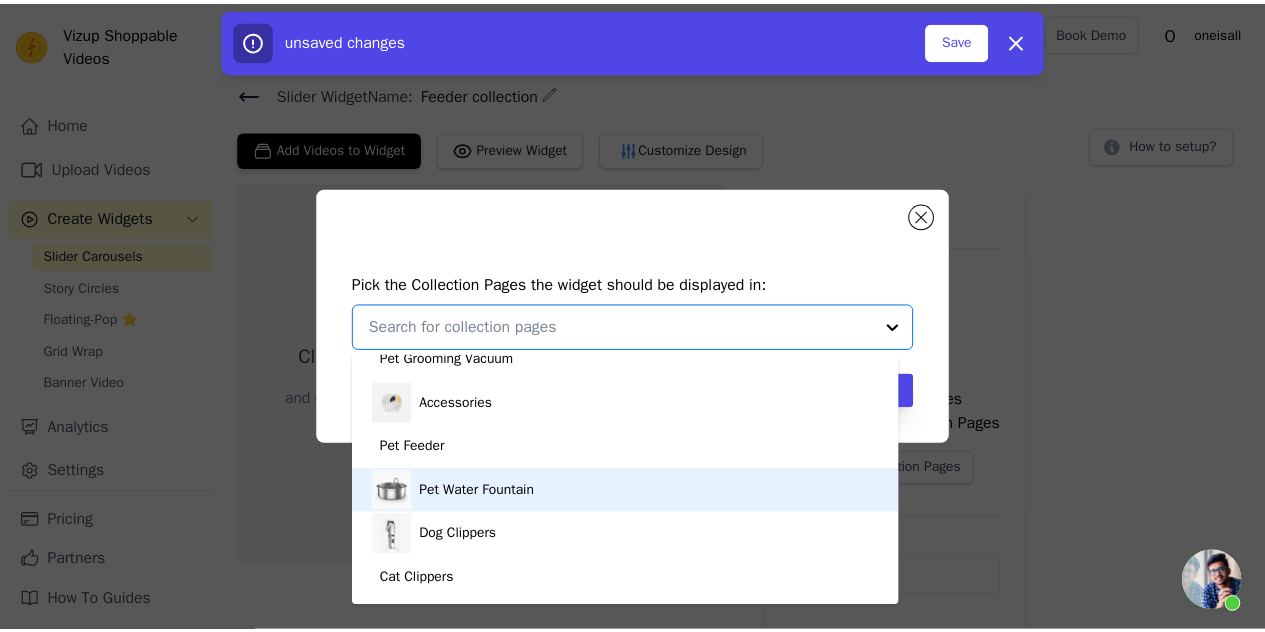 scroll, scrollTop: 100, scrollLeft: 0, axis: vertical 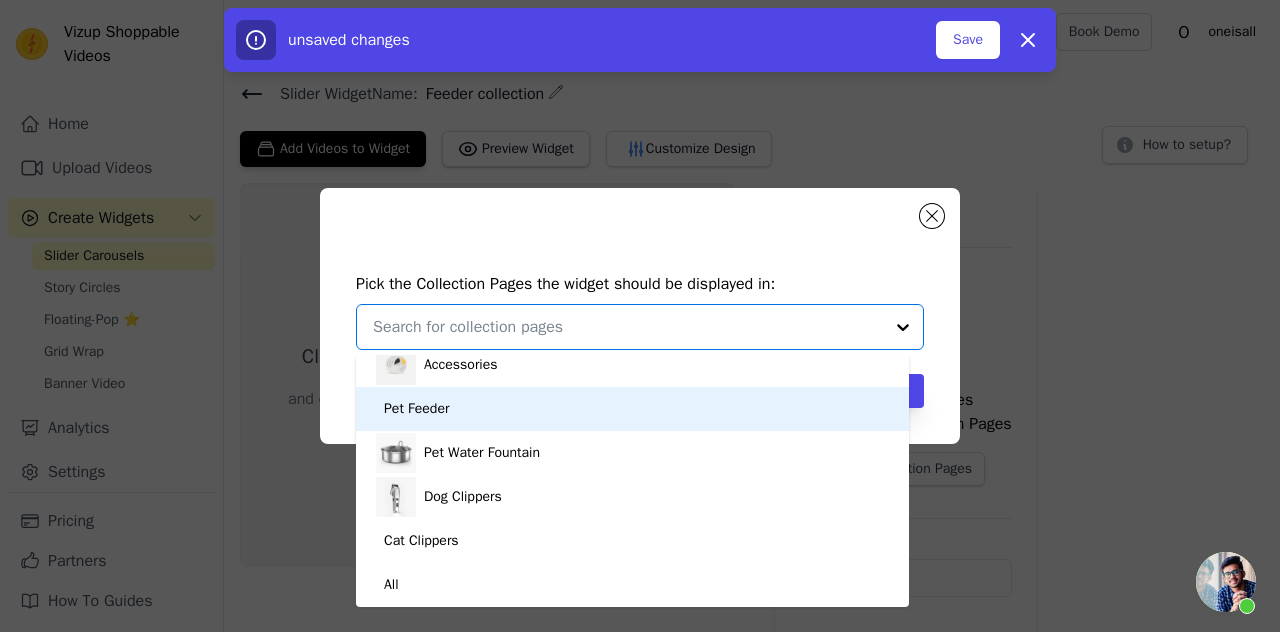 click on "Pet Feeder" at bounding box center (632, 409) 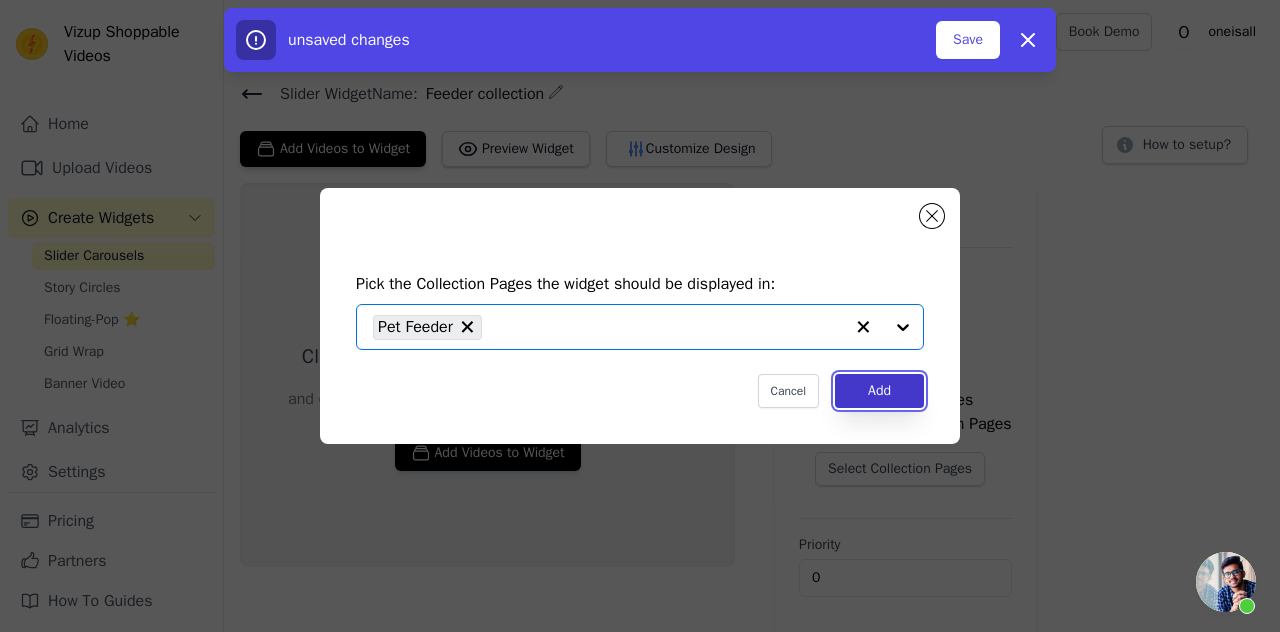 click on "Add" at bounding box center [879, 391] 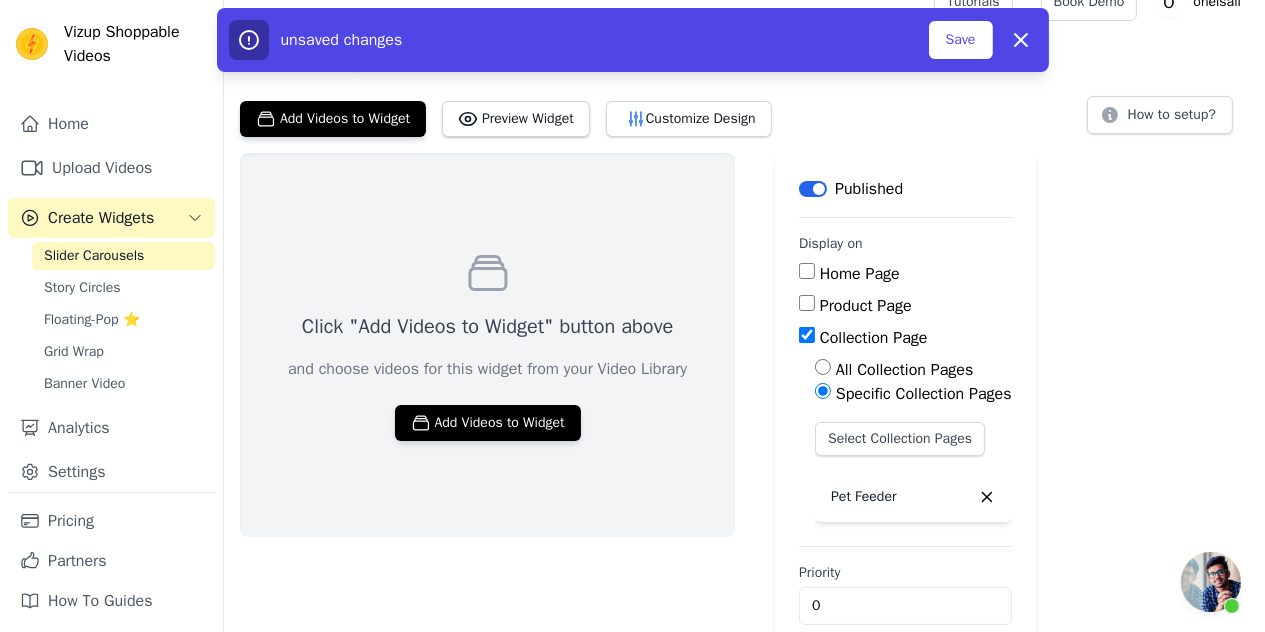 scroll, scrollTop: 60, scrollLeft: 0, axis: vertical 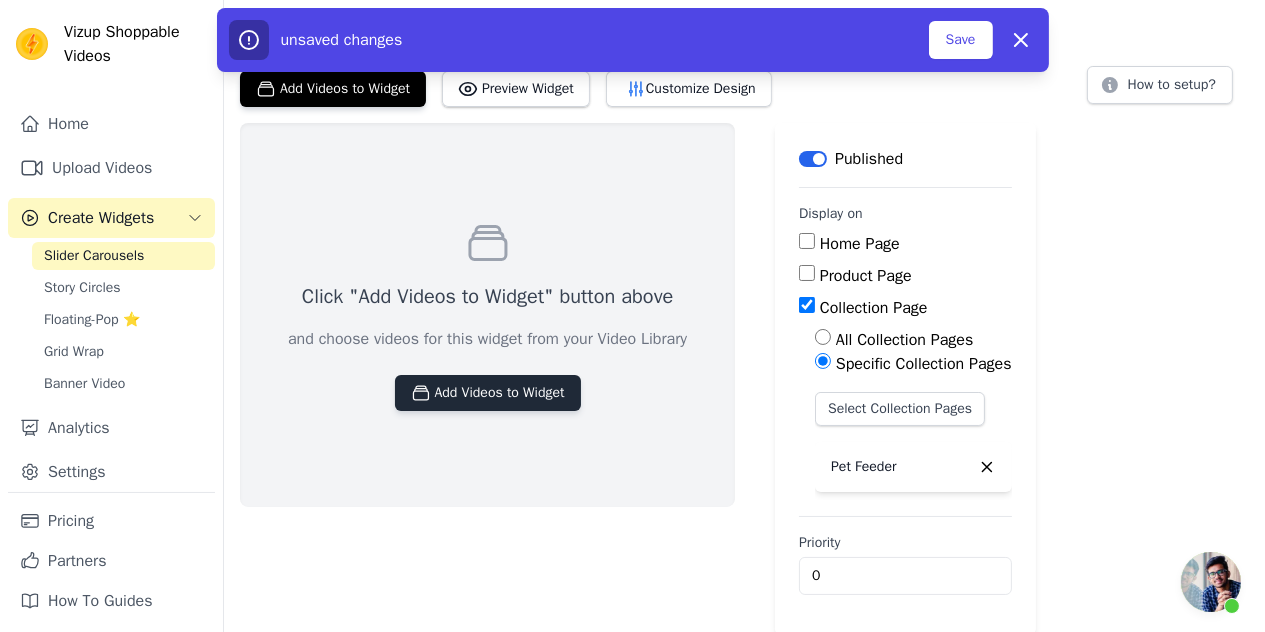 click on "Add Videos to Widget" at bounding box center [488, 393] 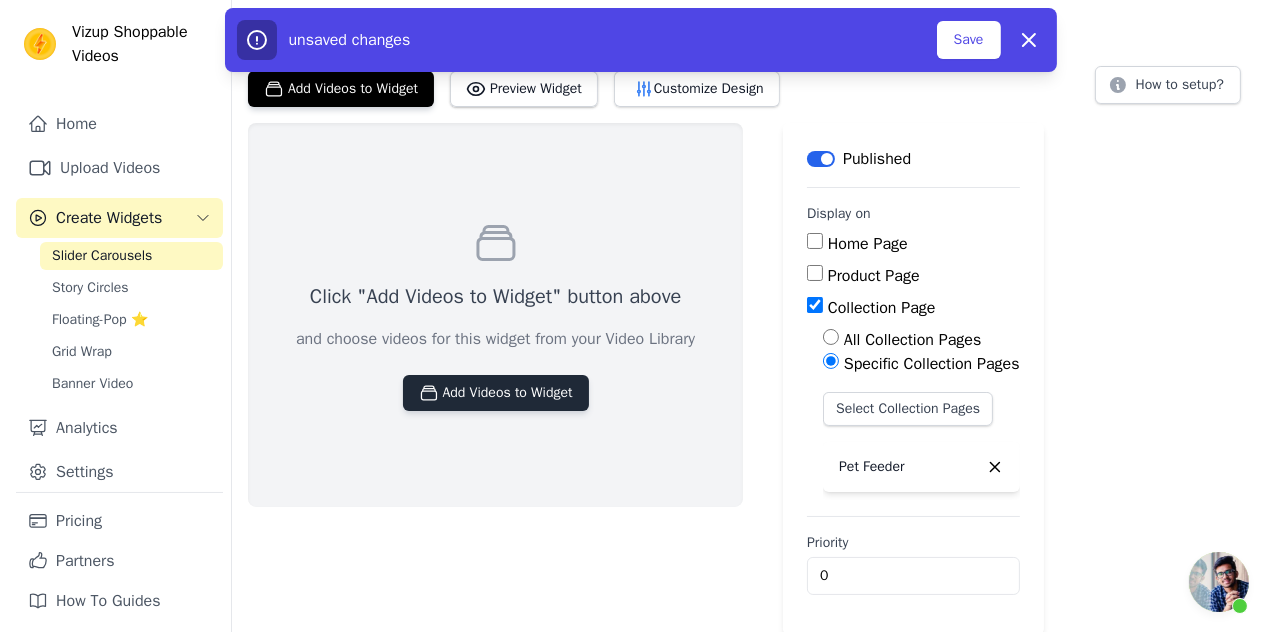 scroll, scrollTop: 0, scrollLeft: 0, axis: both 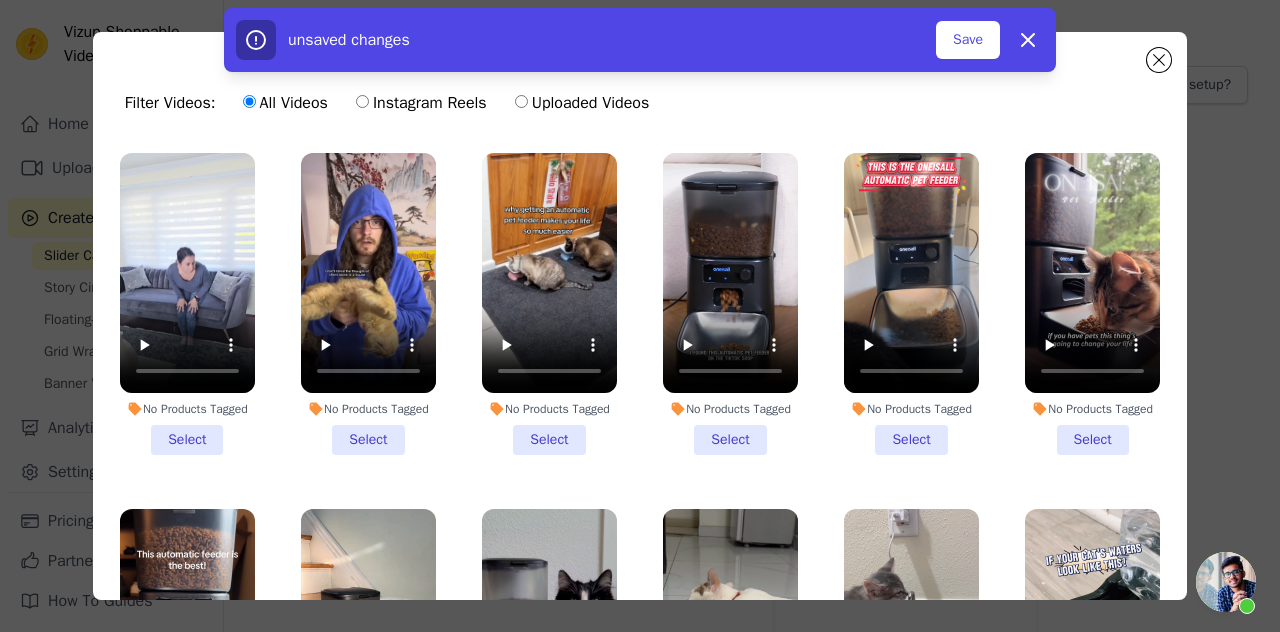 type 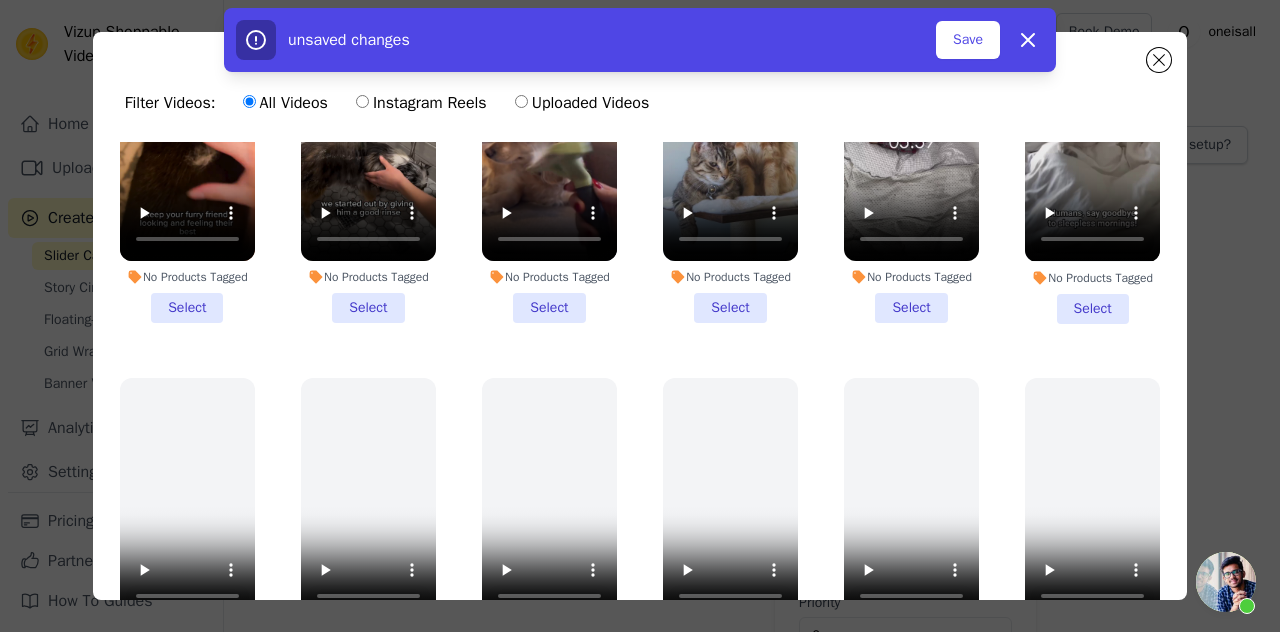 scroll, scrollTop: 1400, scrollLeft: 0, axis: vertical 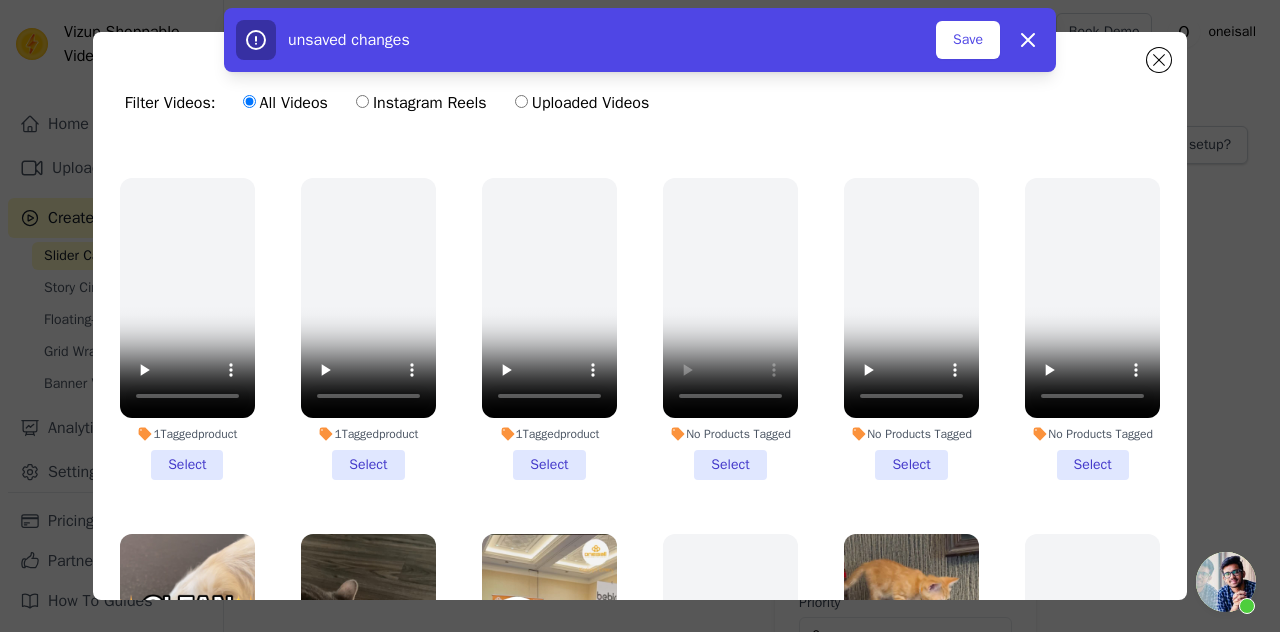 click on "No Products Tagged     Select" at bounding box center (730, 329) 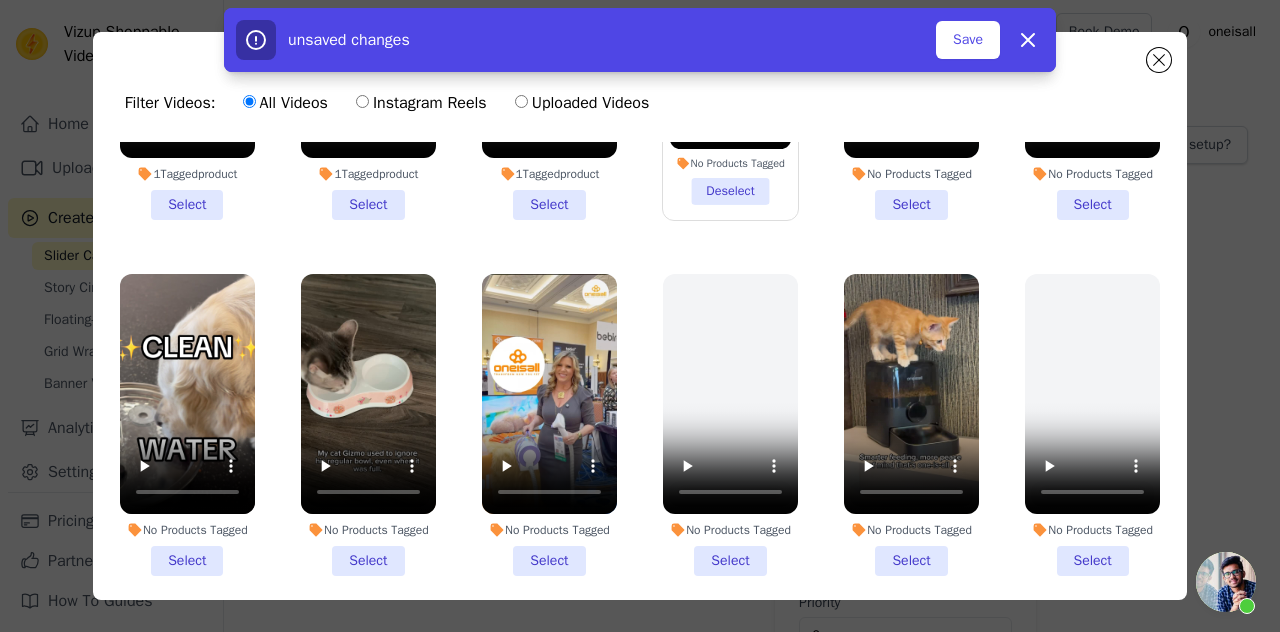 scroll, scrollTop: 1800, scrollLeft: 0, axis: vertical 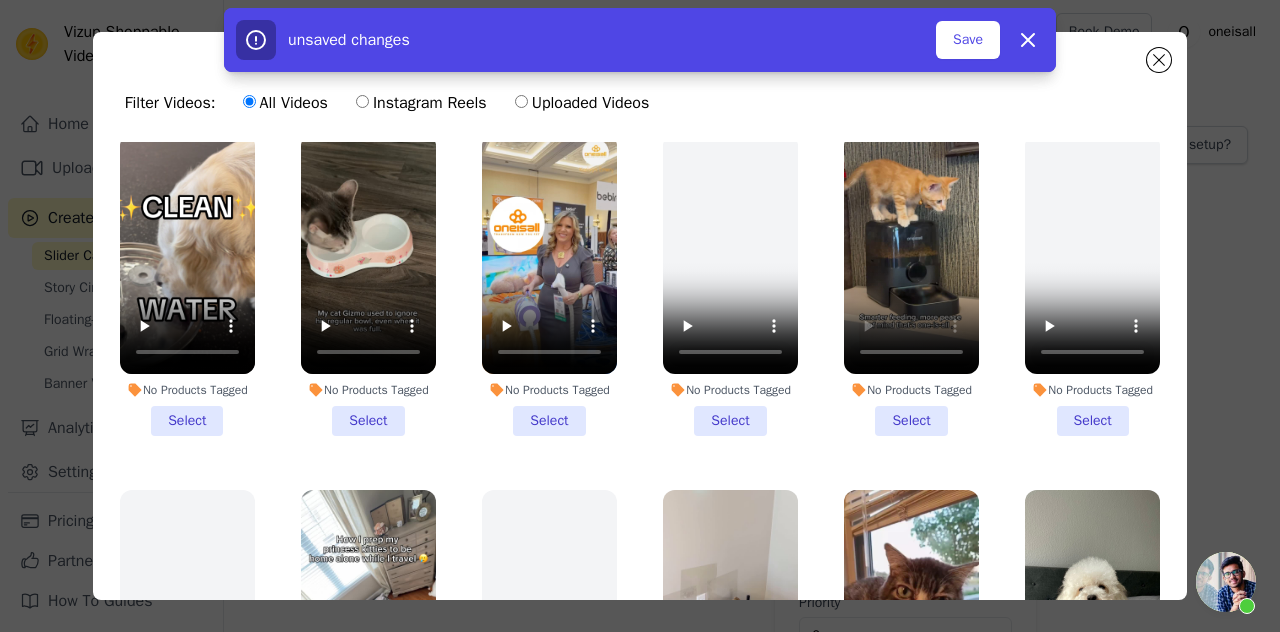 click on "No Products Tagged     Select" at bounding box center (911, 285) 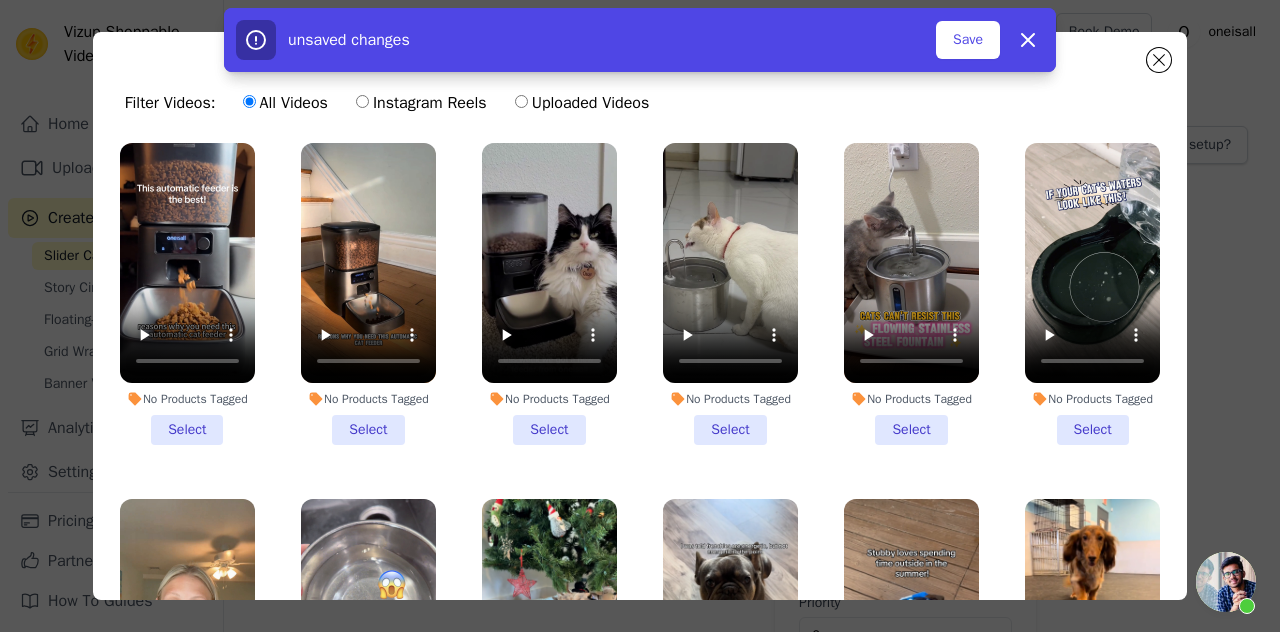 scroll, scrollTop: 300, scrollLeft: 0, axis: vertical 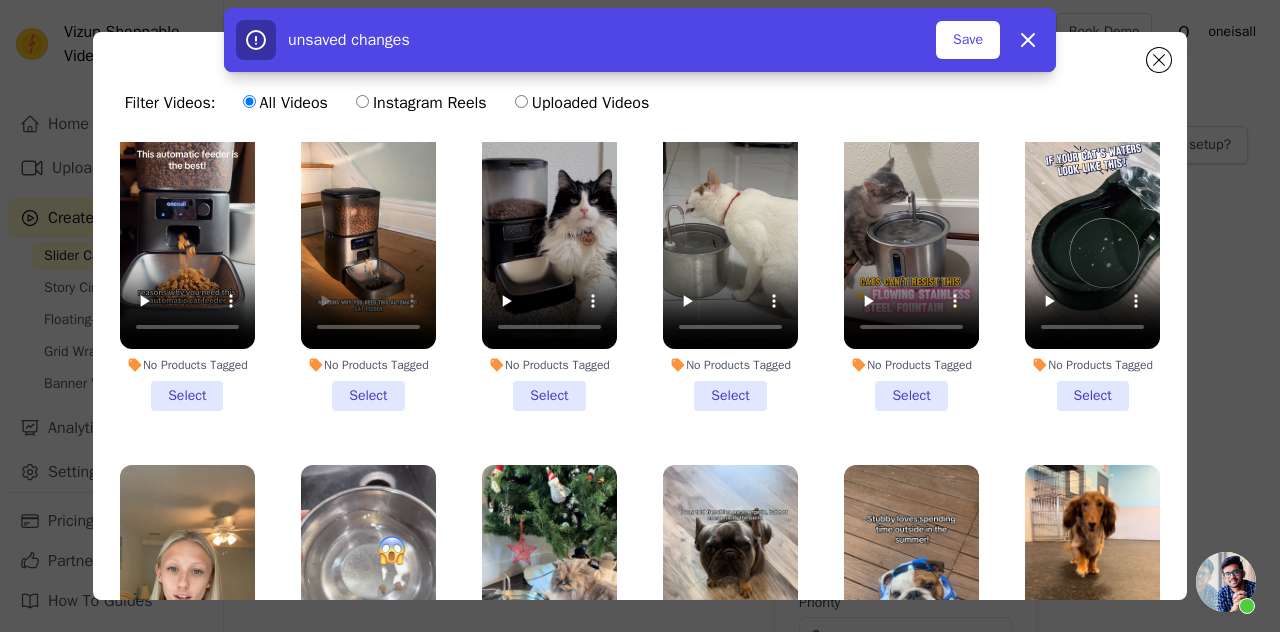 click on "No Products Tagged     Select" at bounding box center [368, 260] 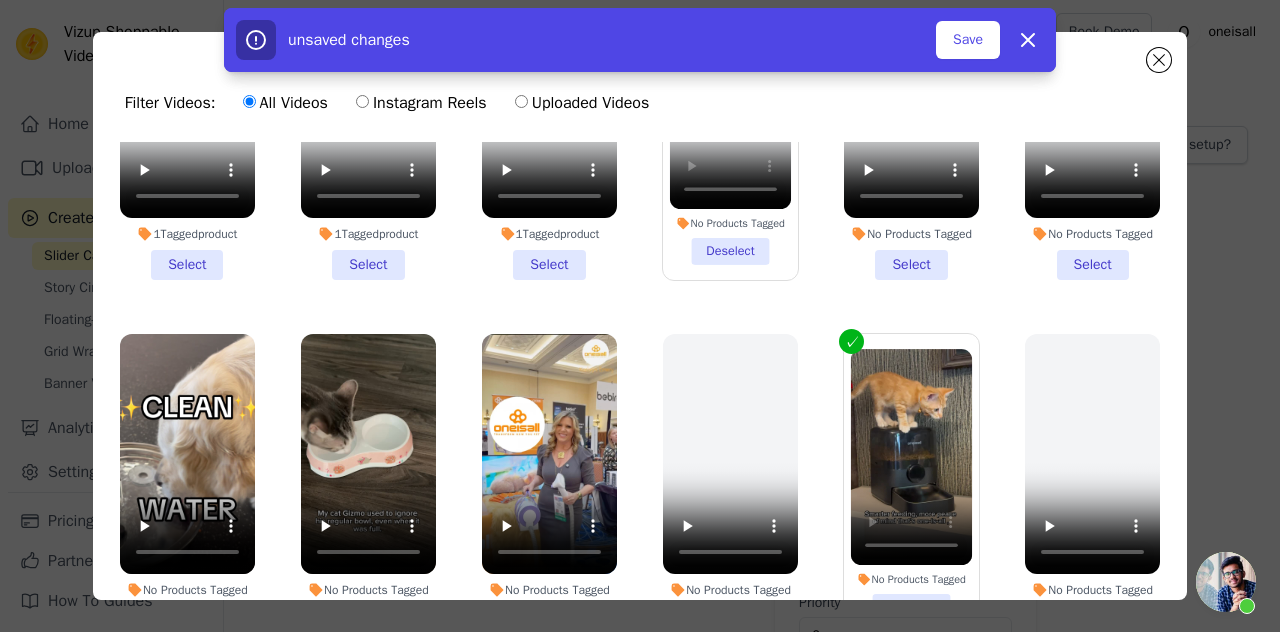 scroll, scrollTop: 1400, scrollLeft: 0, axis: vertical 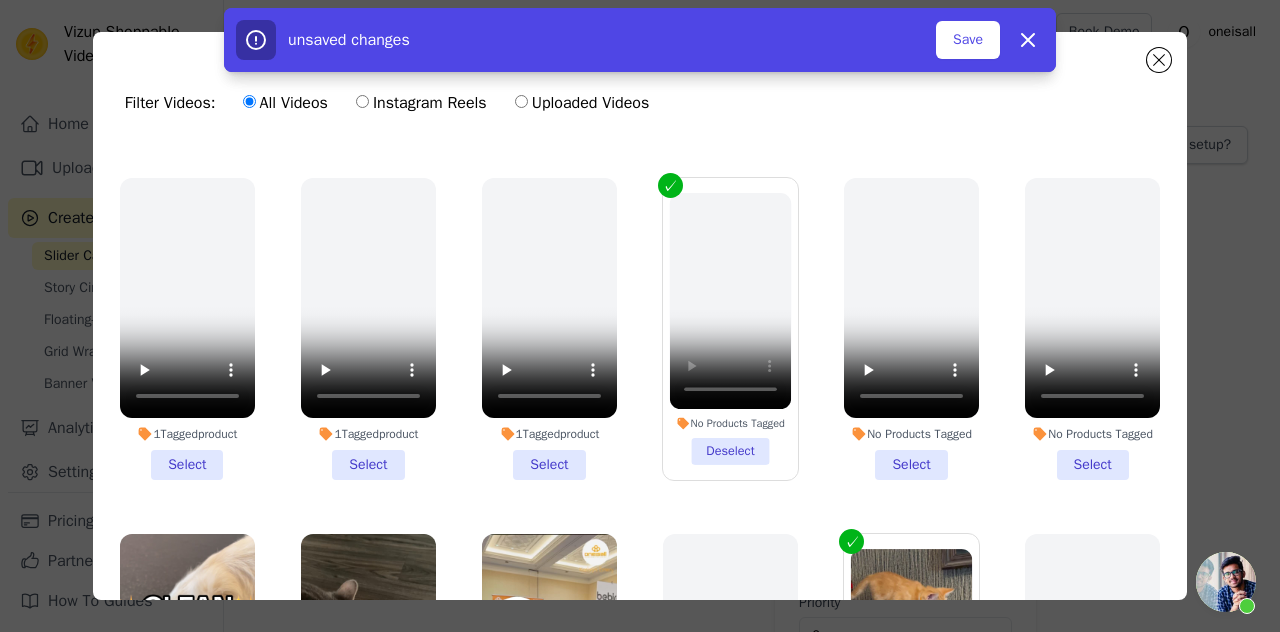 click on "No Products Tagged     Deselect" at bounding box center [730, 329] 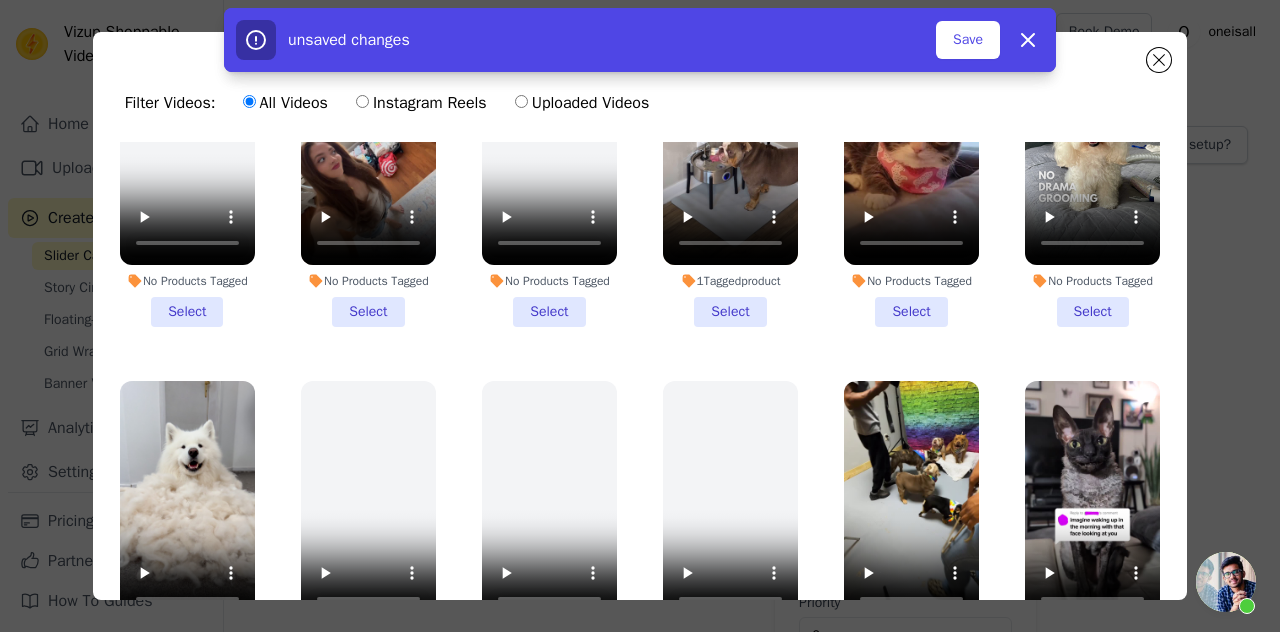 scroll, scrollTop: 2400, scrollLeft: 0, axis: vertical 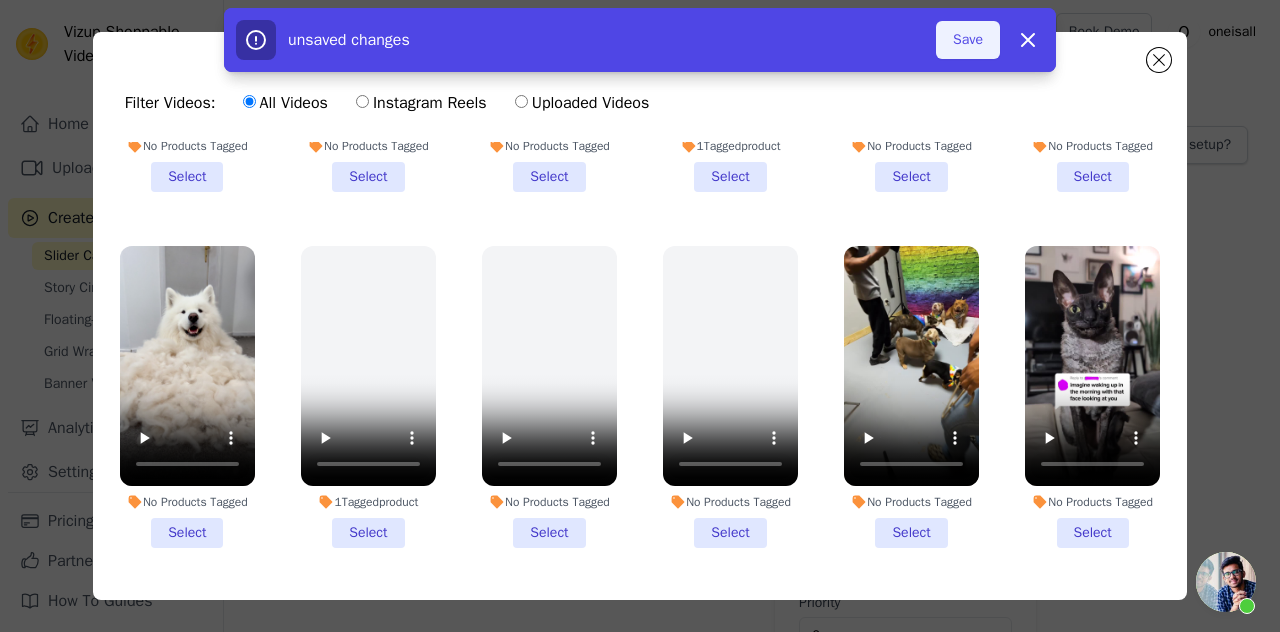 click on "Save" at bounding box center (968, 40) 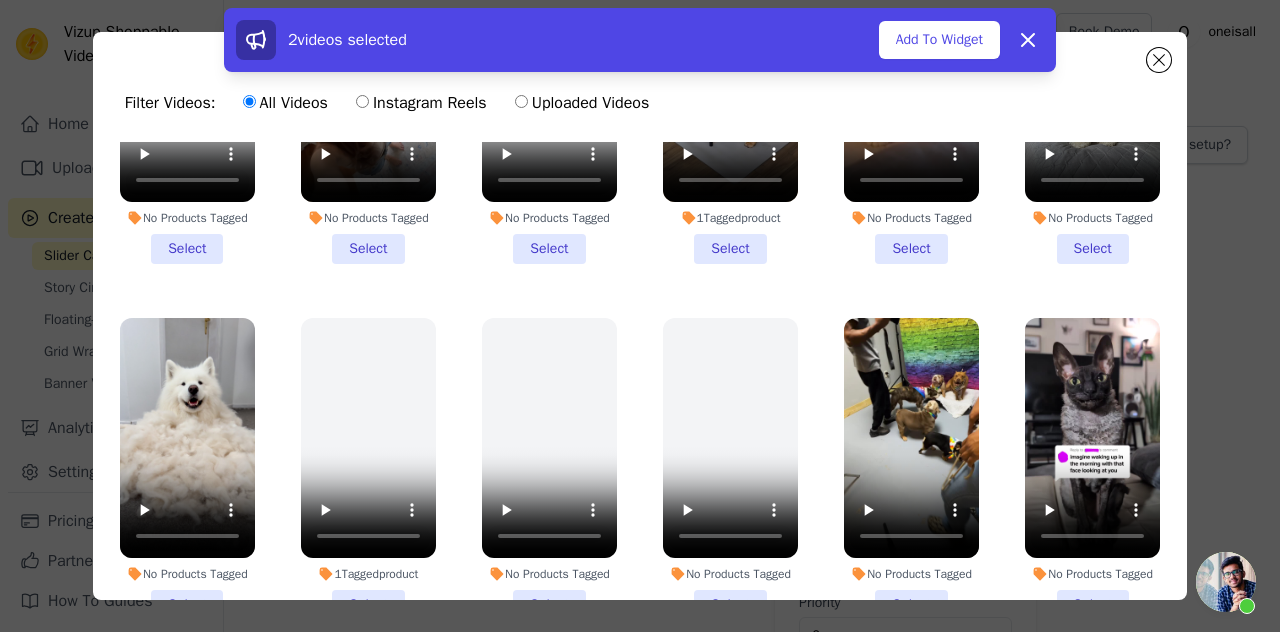 scroll, scrollTop: 2300, scrollLeft: 0, axis: vertical 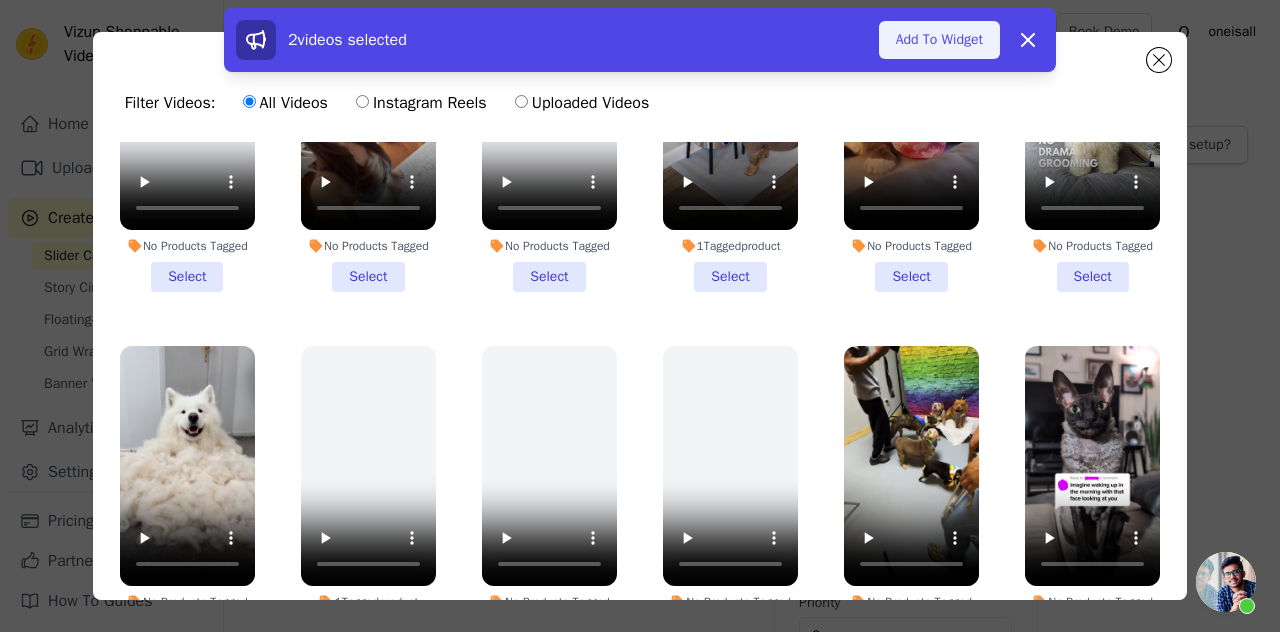 click on "Add To Widget" at bounding box center [939, 40] 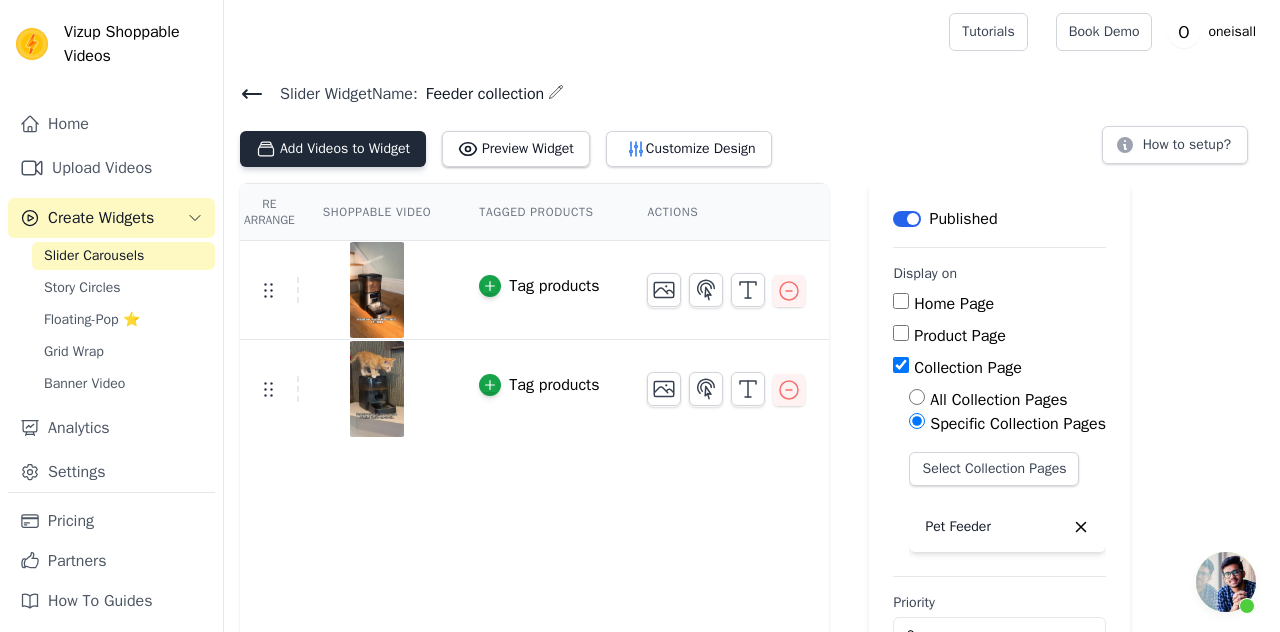 click on "Add Videos to Widget" at bounding box center [333, 149] 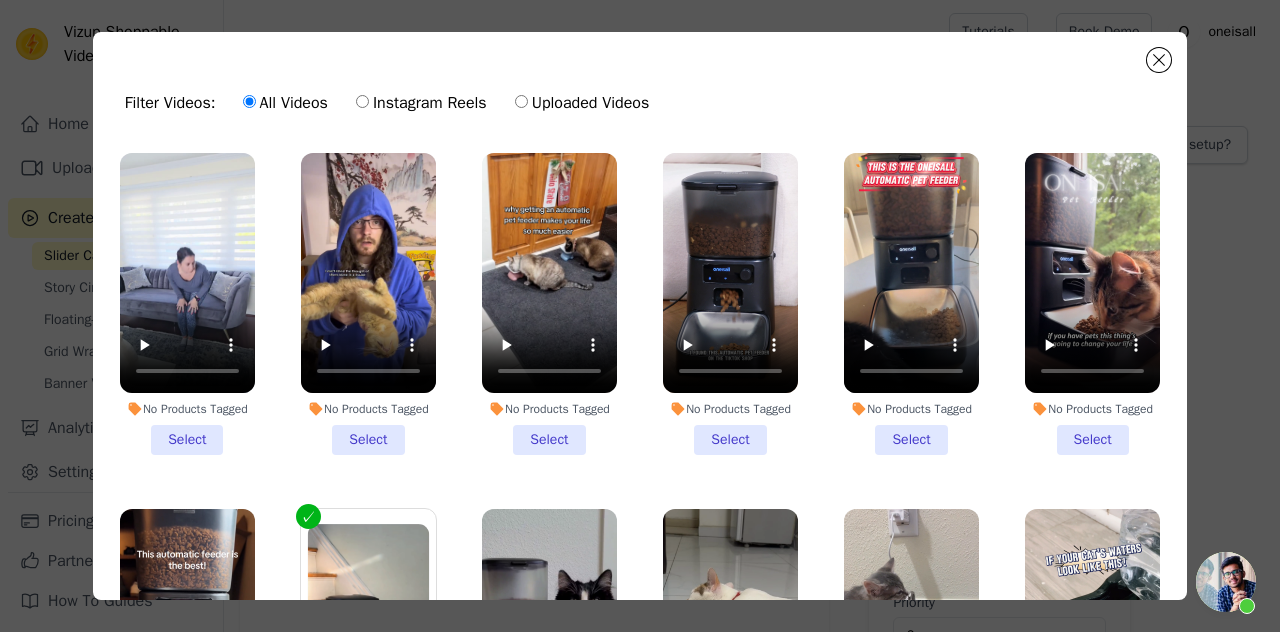 type 